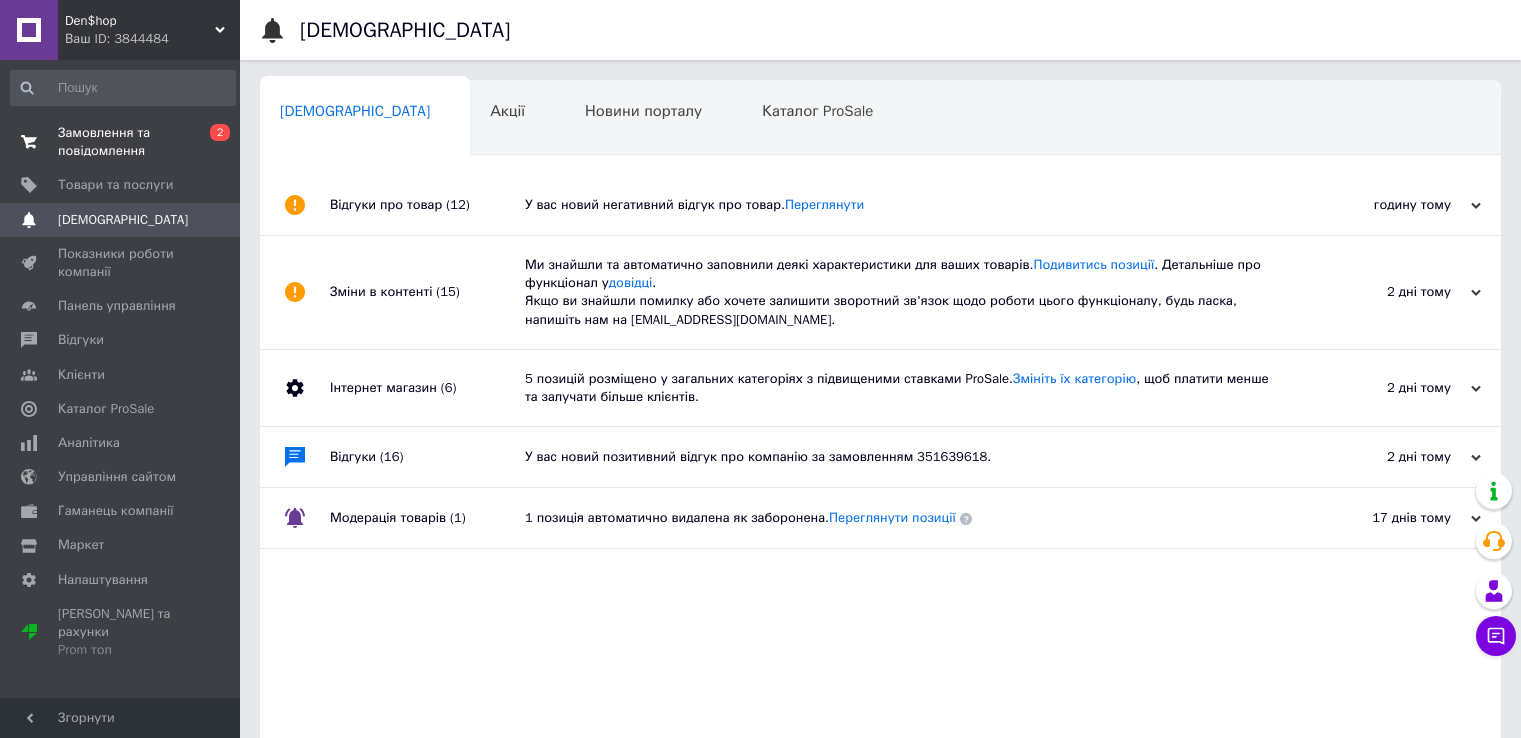 scroll, scrollTop: 0, scrollLeft: 0, axis: both 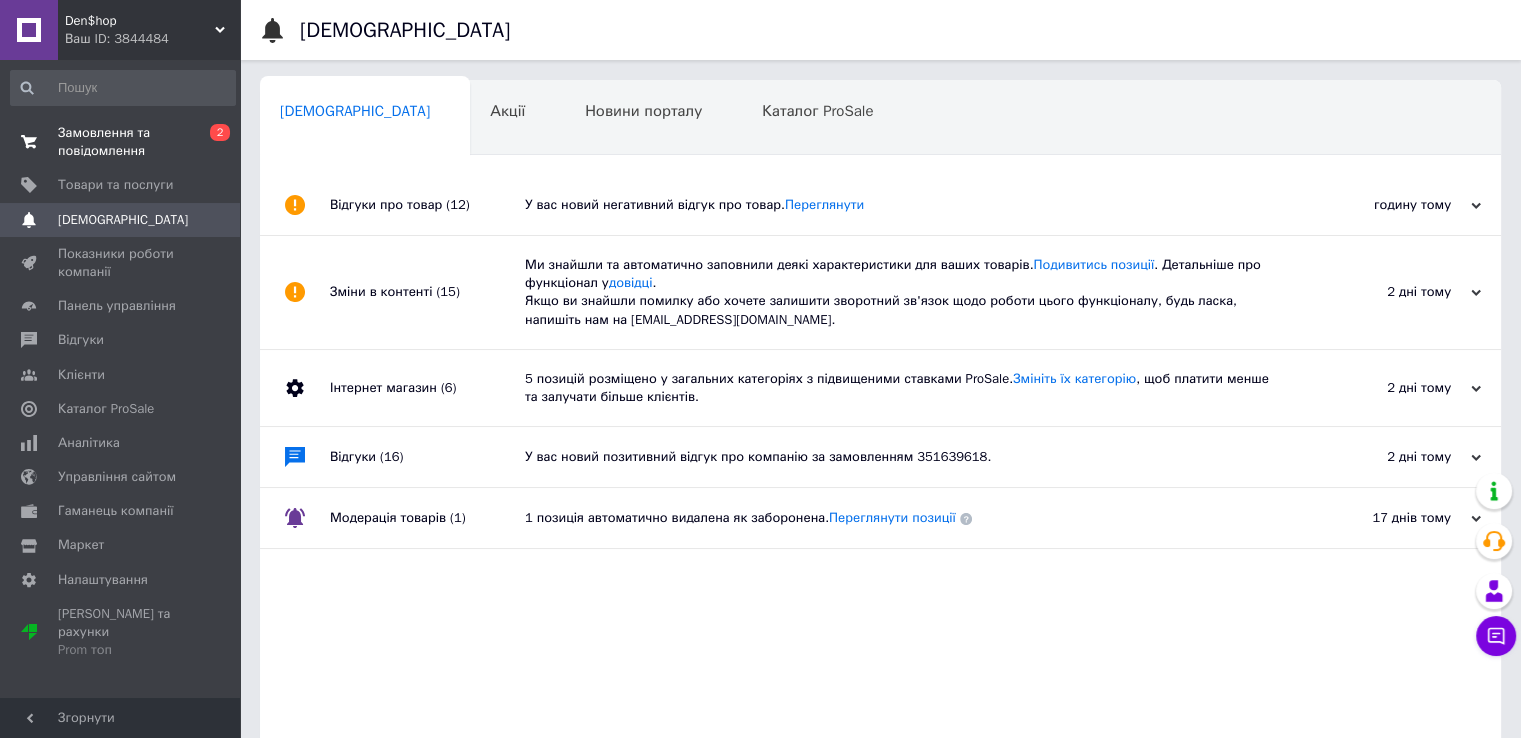 click on "Замовлення та повідомлення" at bounding box center [121, 142] 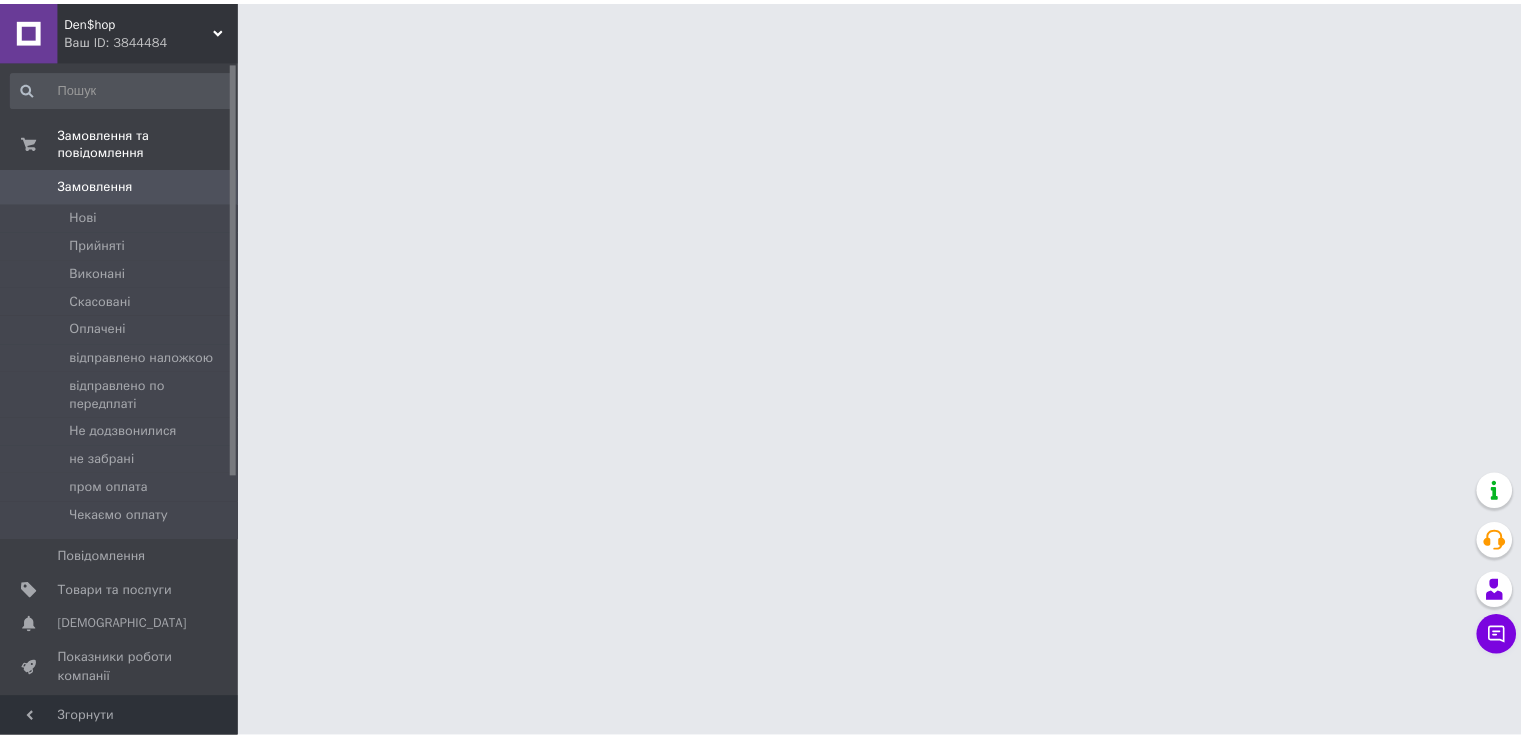 scroll, scrollTop: 0, scrollLeft: 0, axis: both 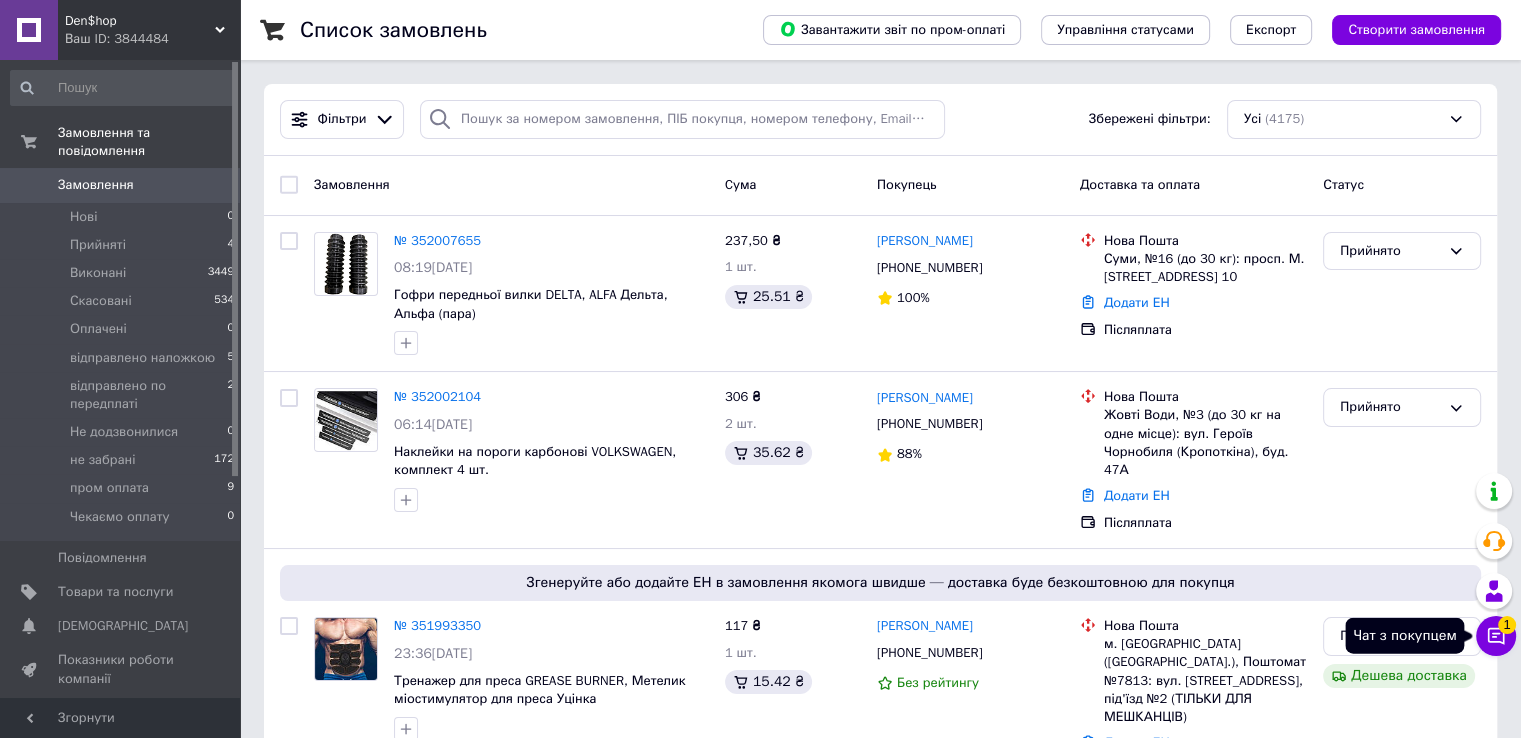 click 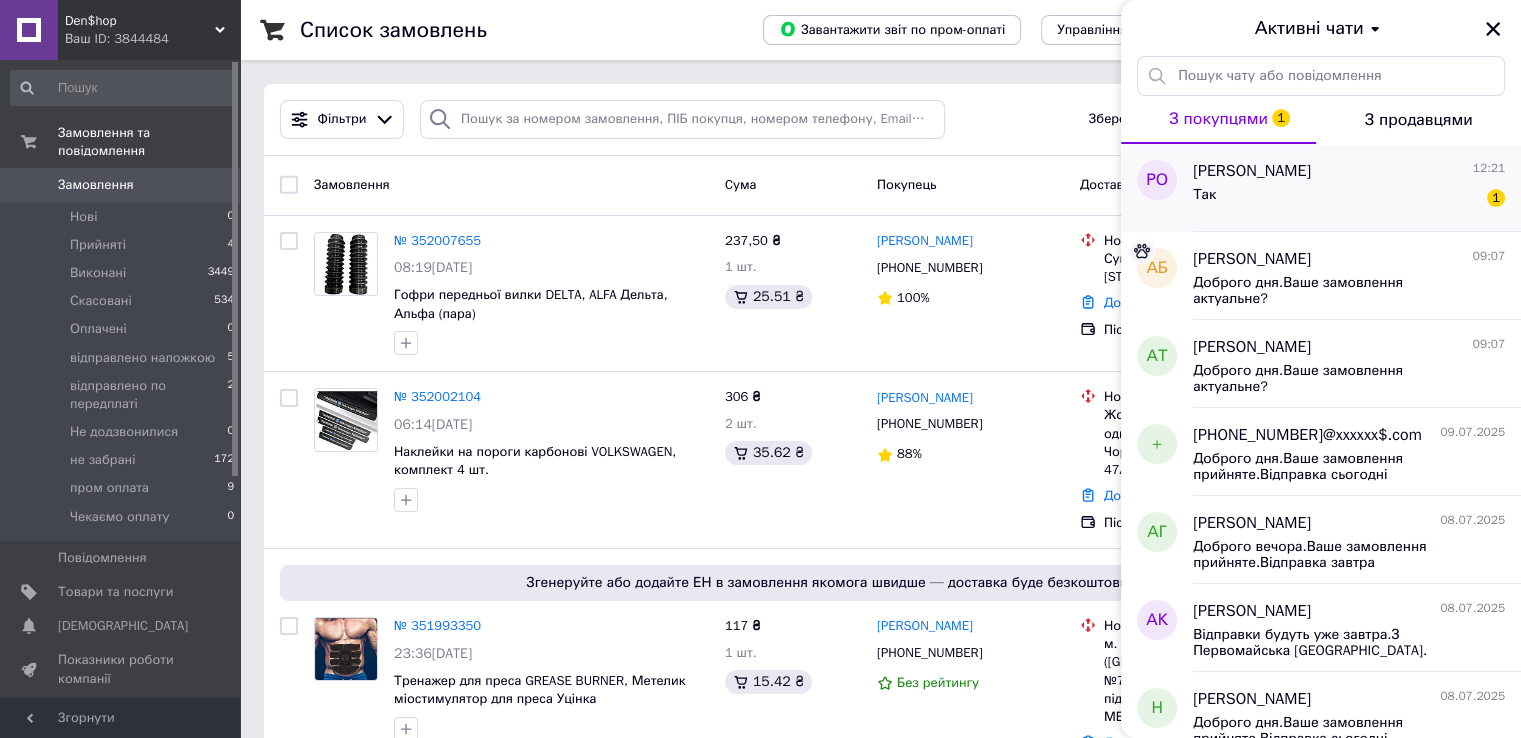click on "Так 1" at bounding box center (1349, 199) 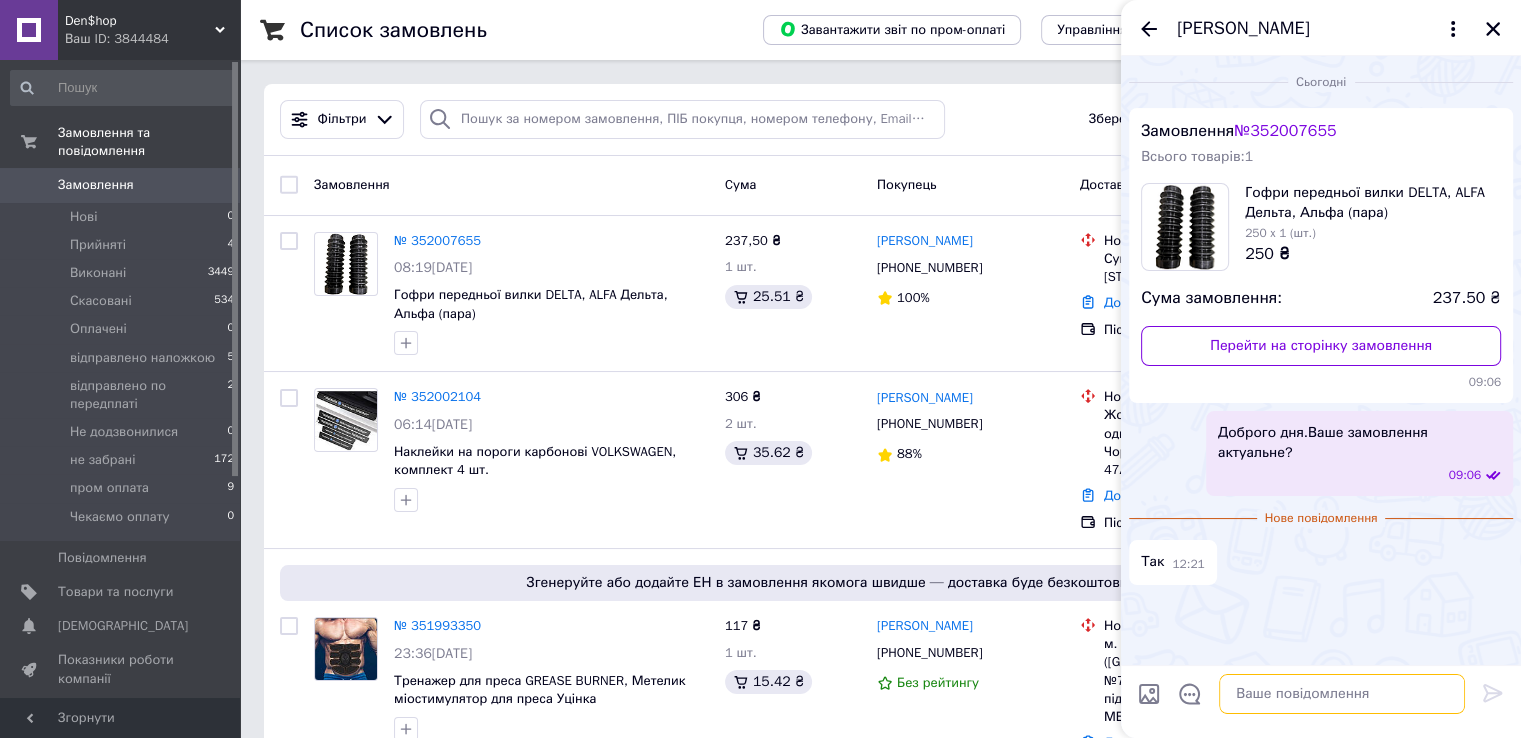 click at bounding box center (1342, 694) 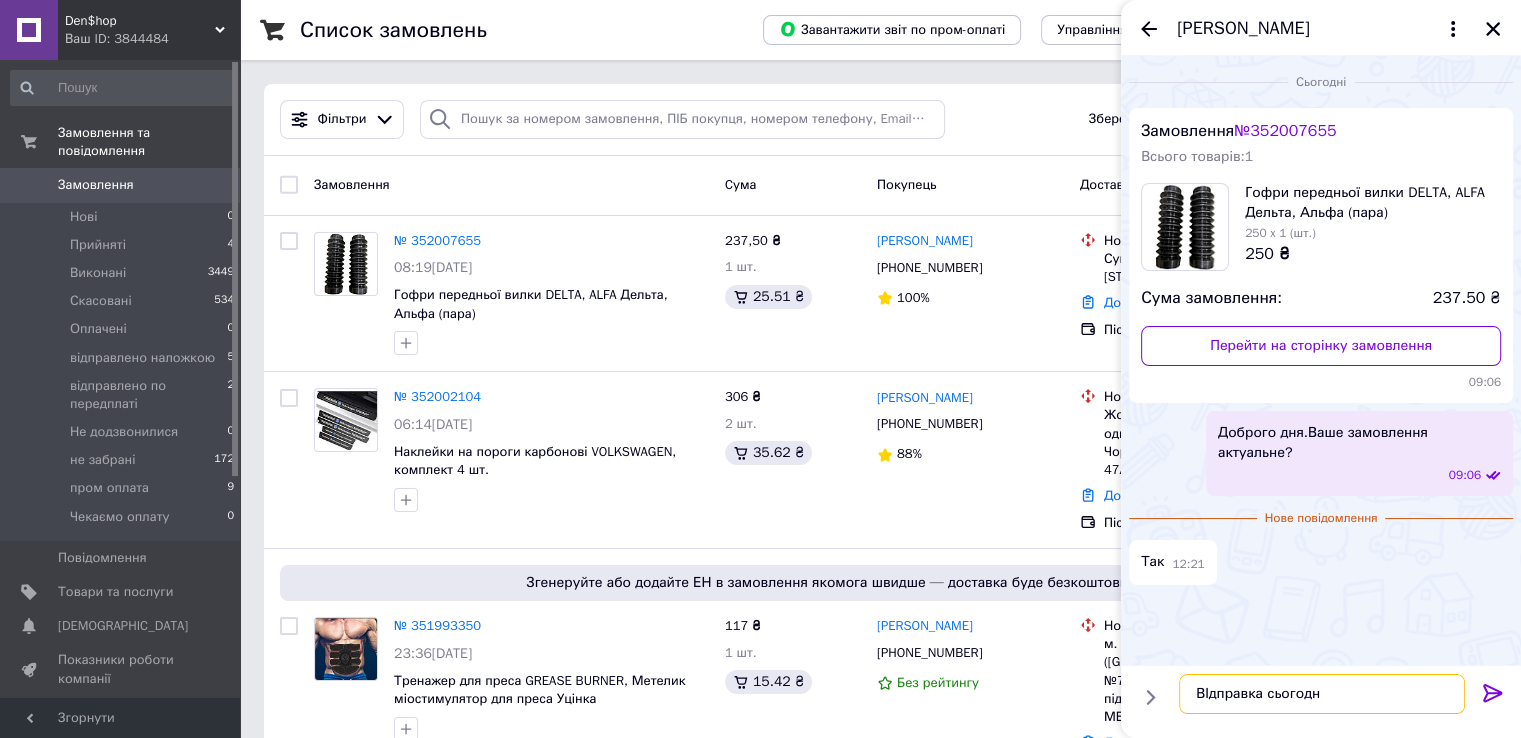 type on "ВІдправка сьогодні" 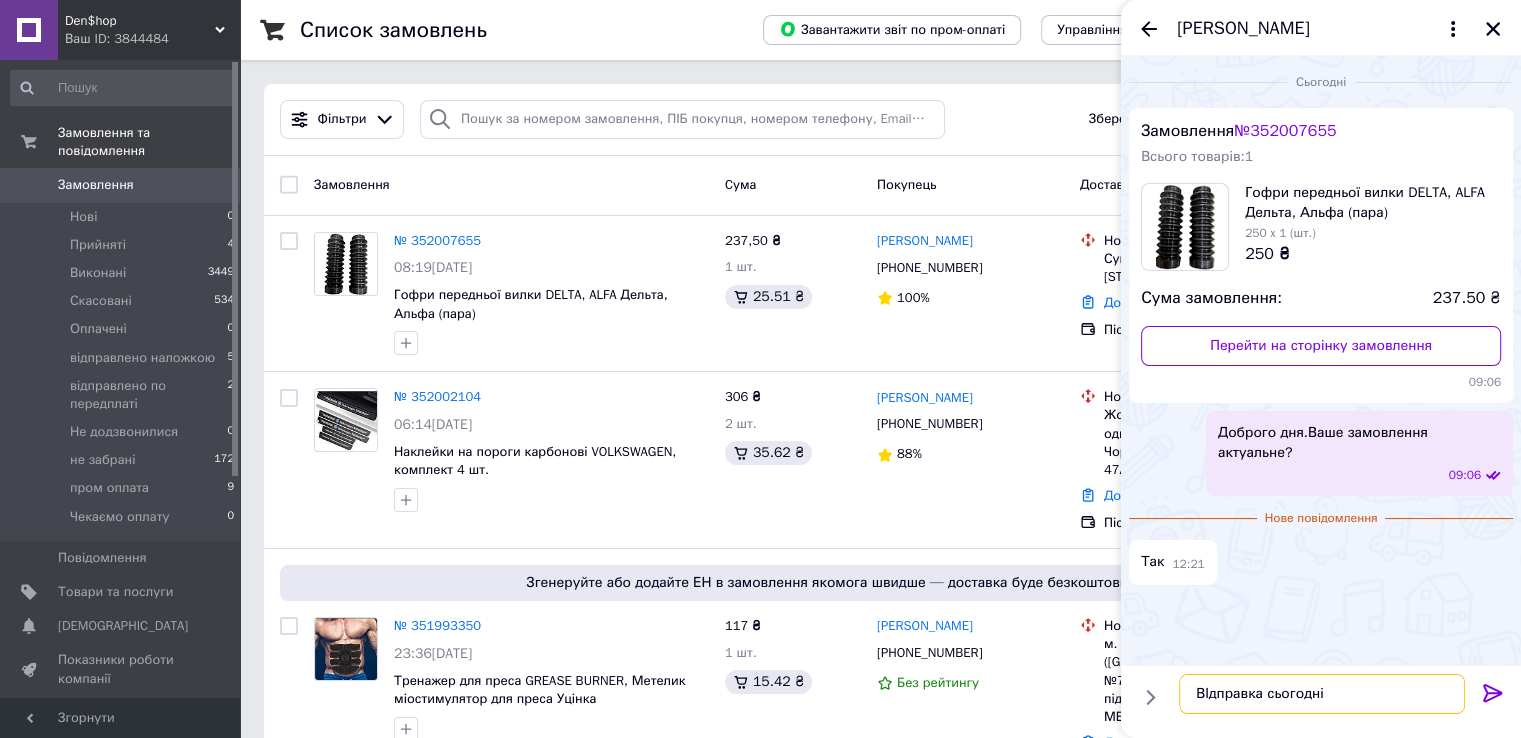 type 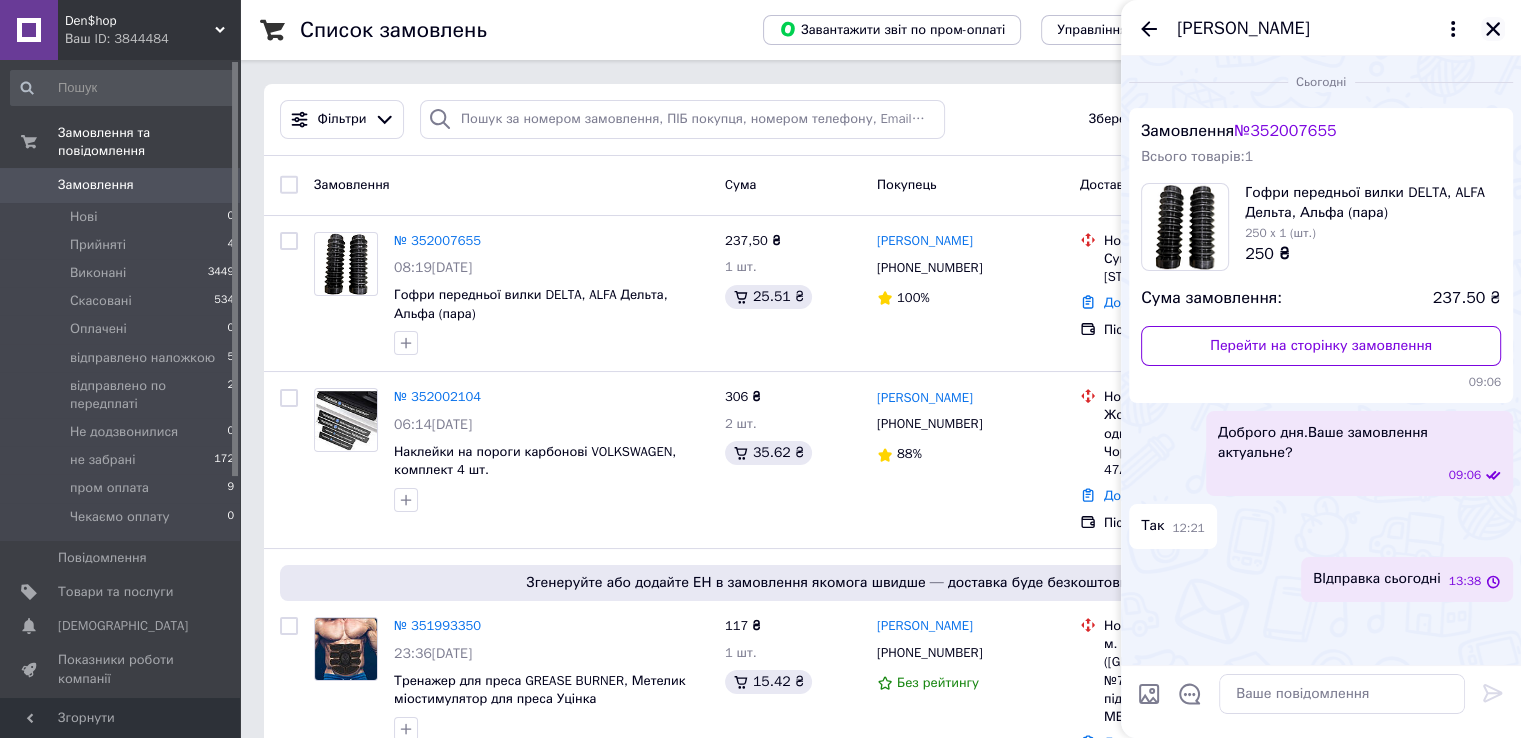 click 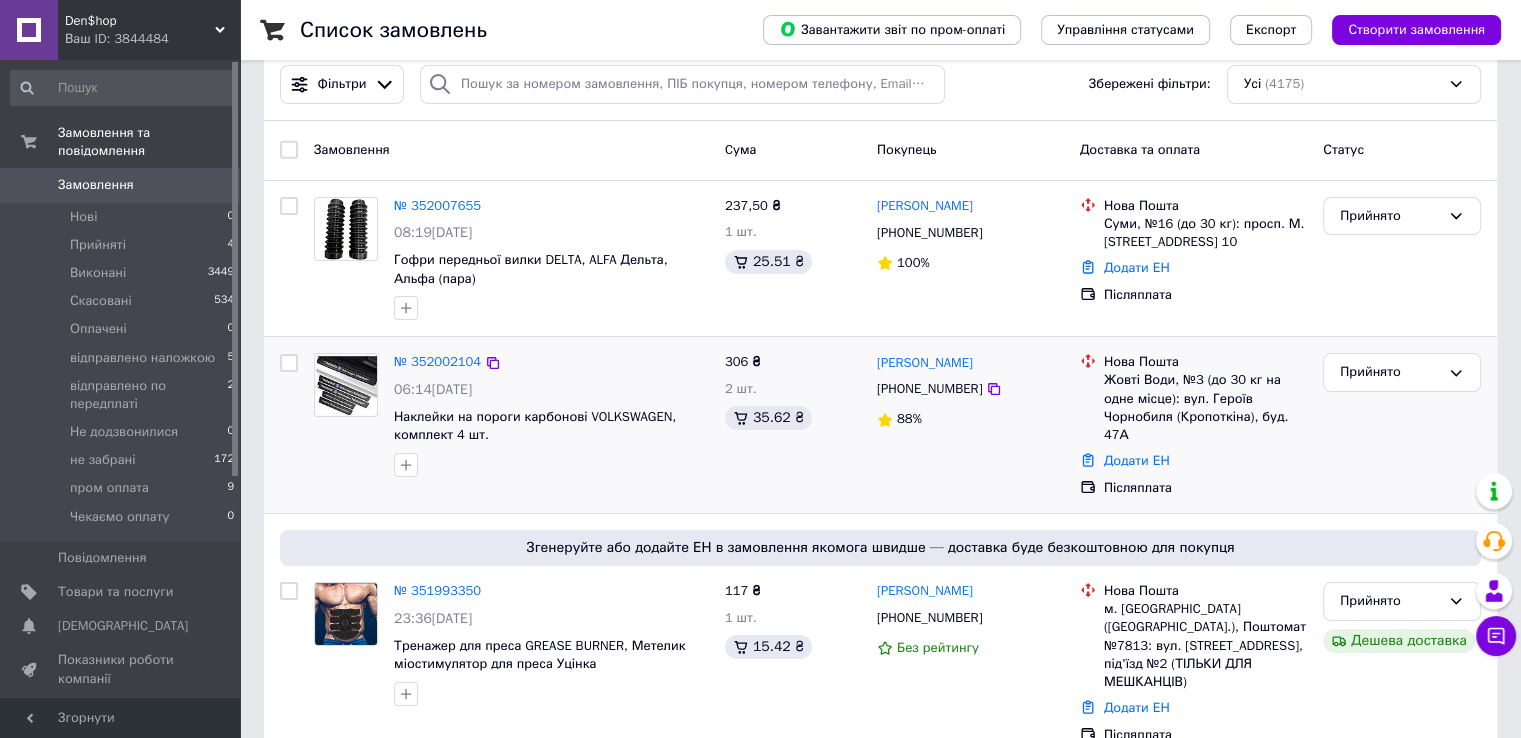 scroll, scrollTop: 0, scrollLeft: 0, axis: both 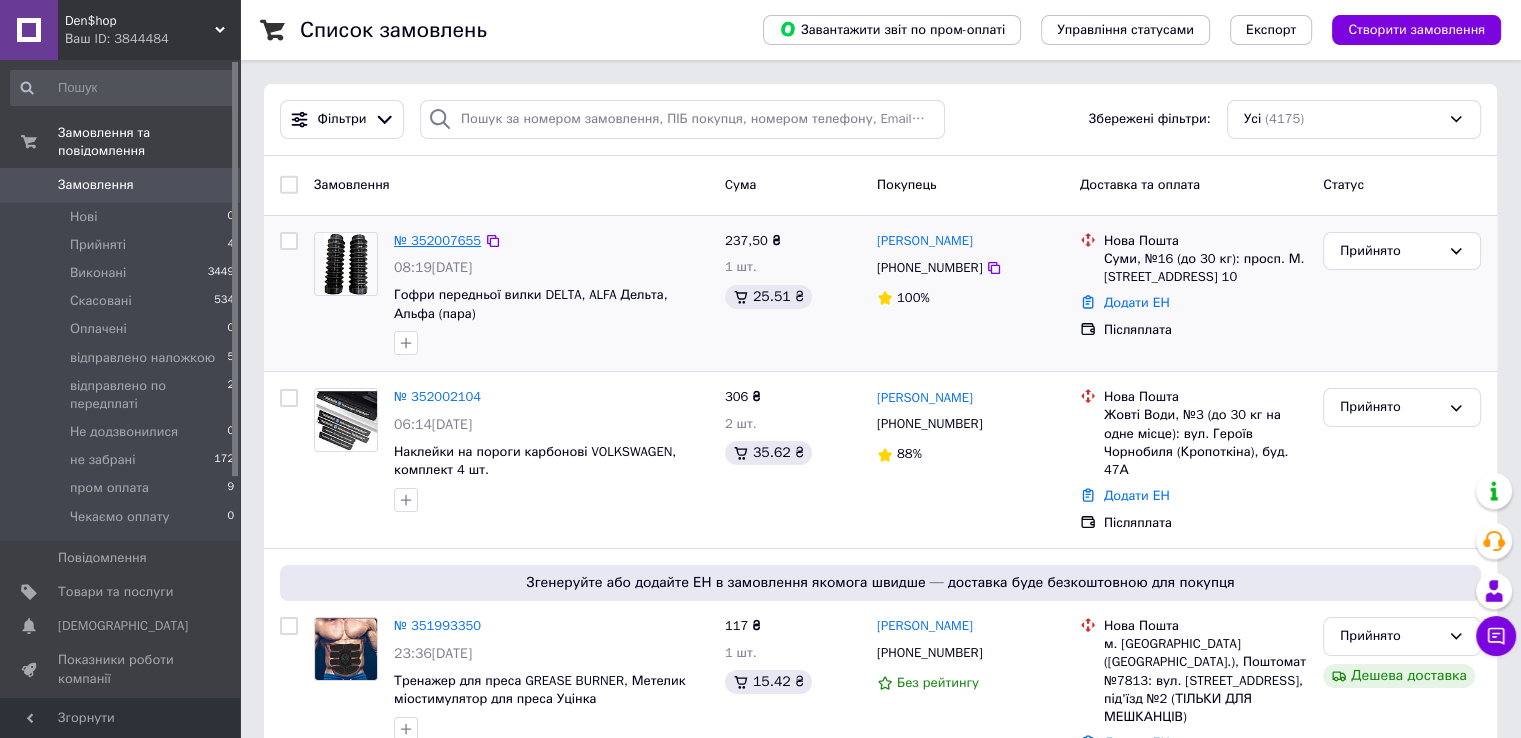 click on "№ 352007655" at bounding box center [437, 240] 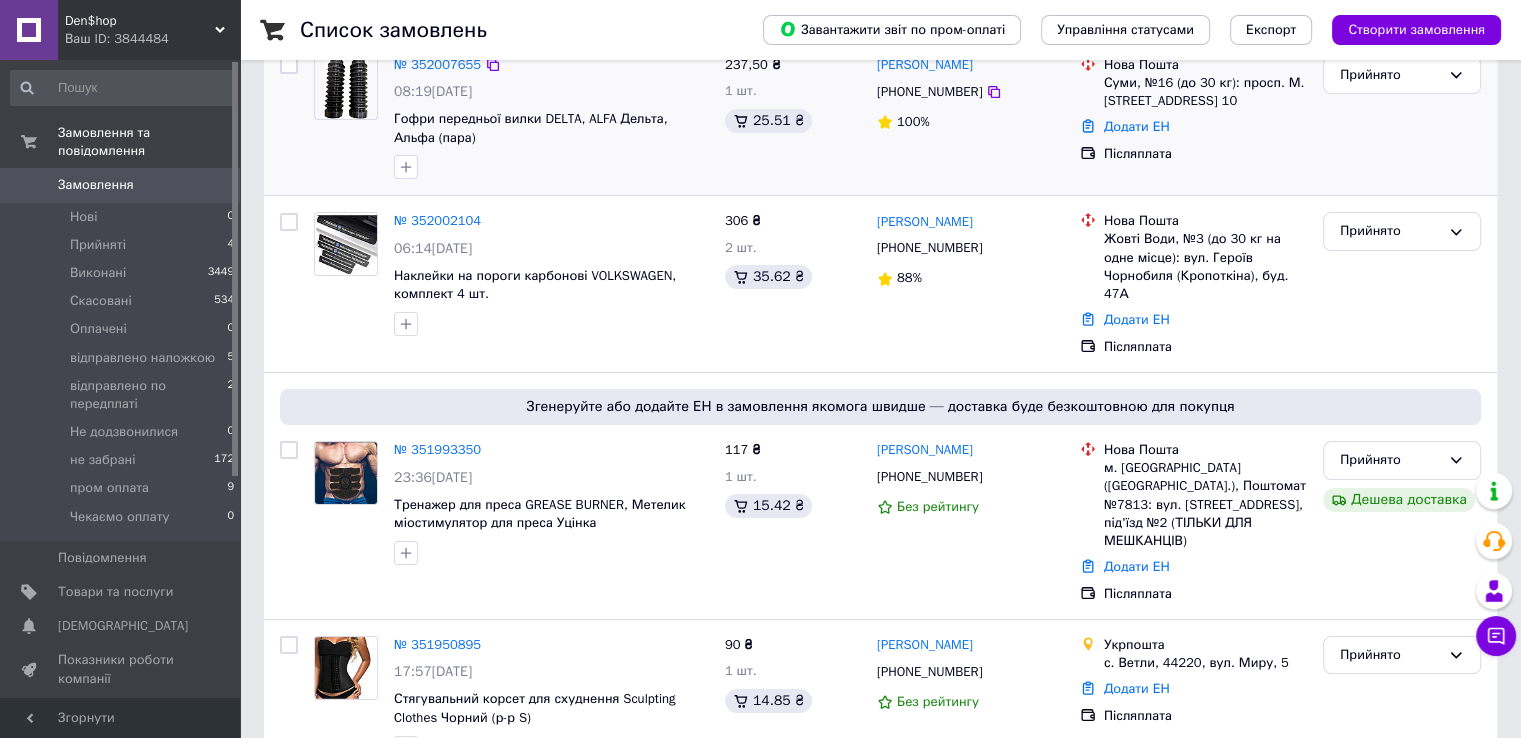 scroll, scrollTop: 200, scrollLeft: 0, axis: vertical 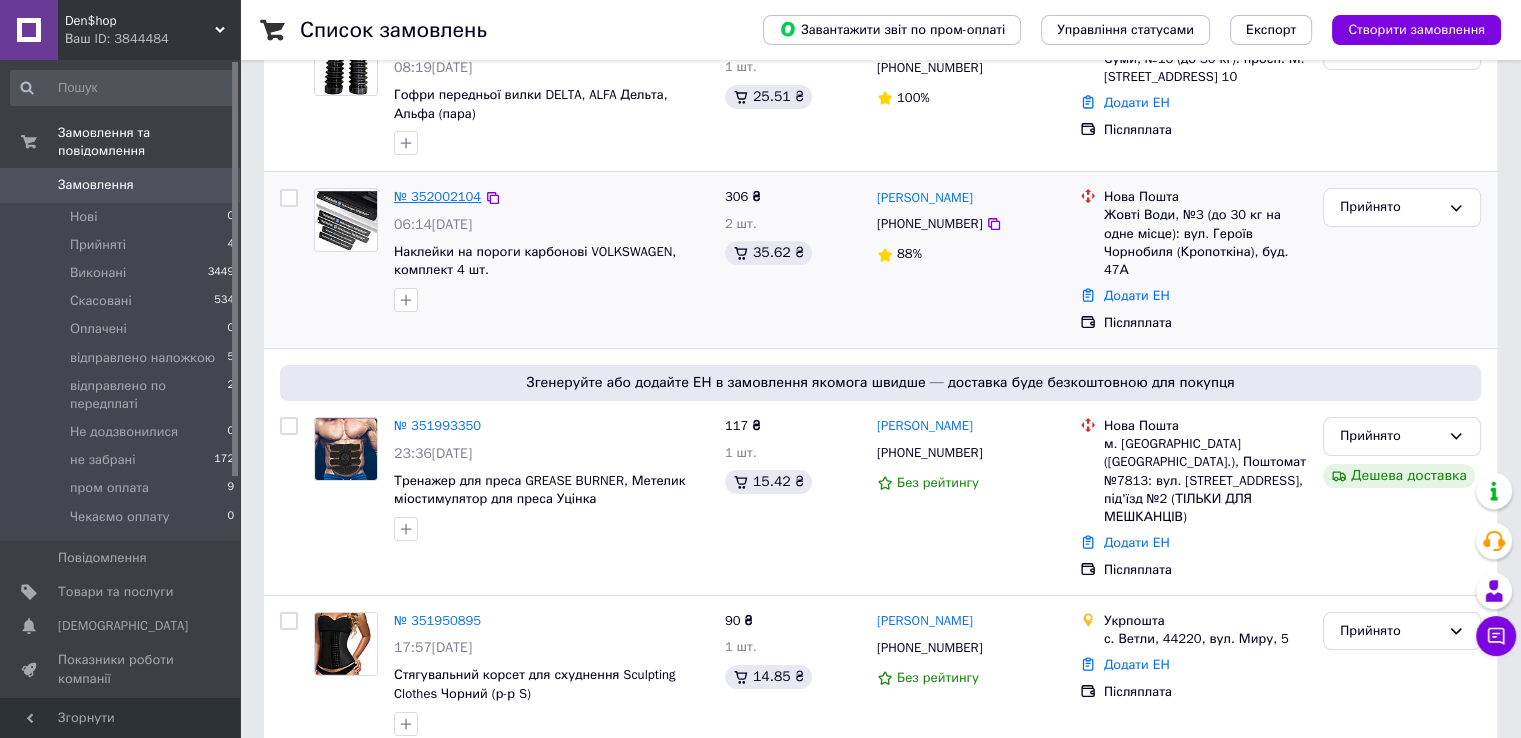 click on "№ 352002104" at bounding box center (437, 196) 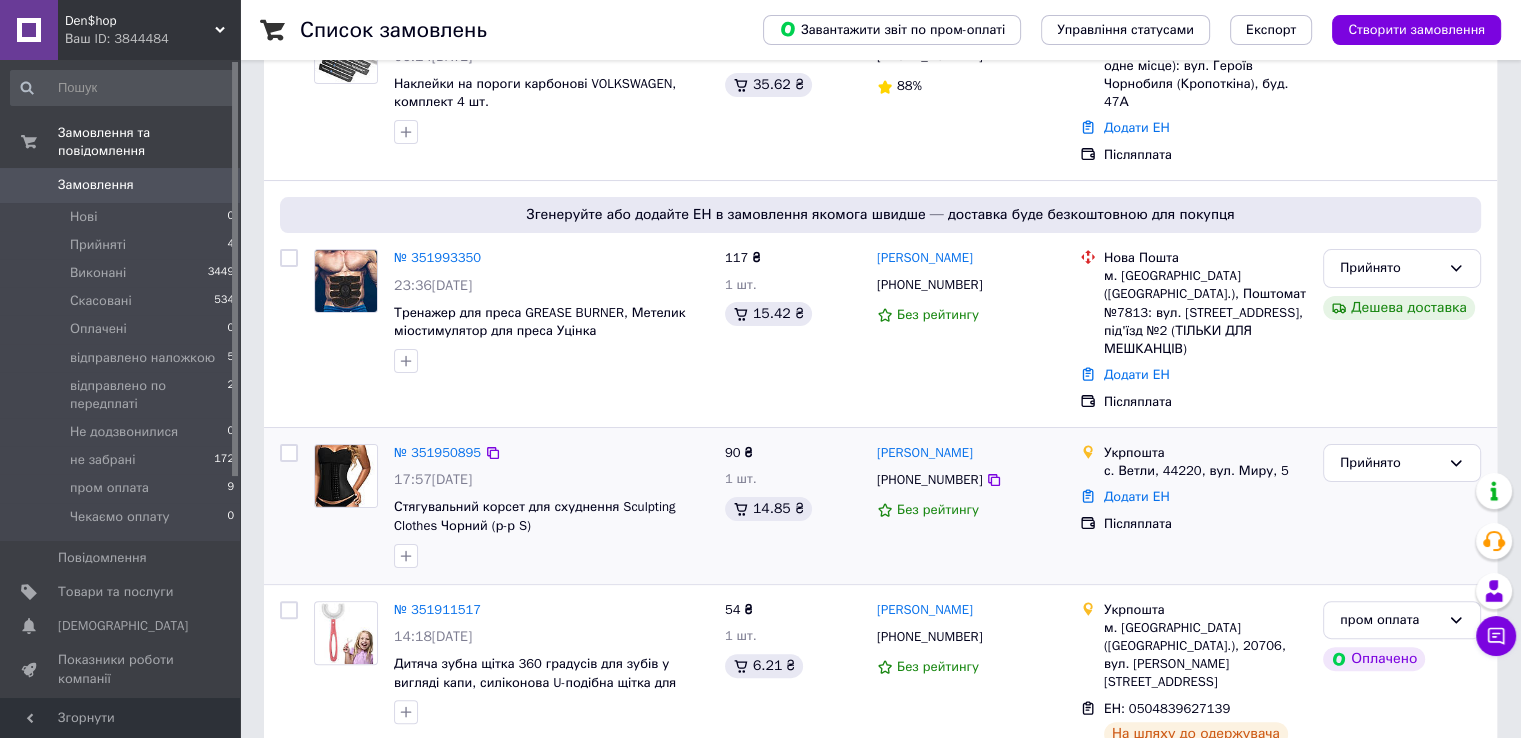 scroll, scrollTop: 400, scrollLeft: 0, axis: vertical 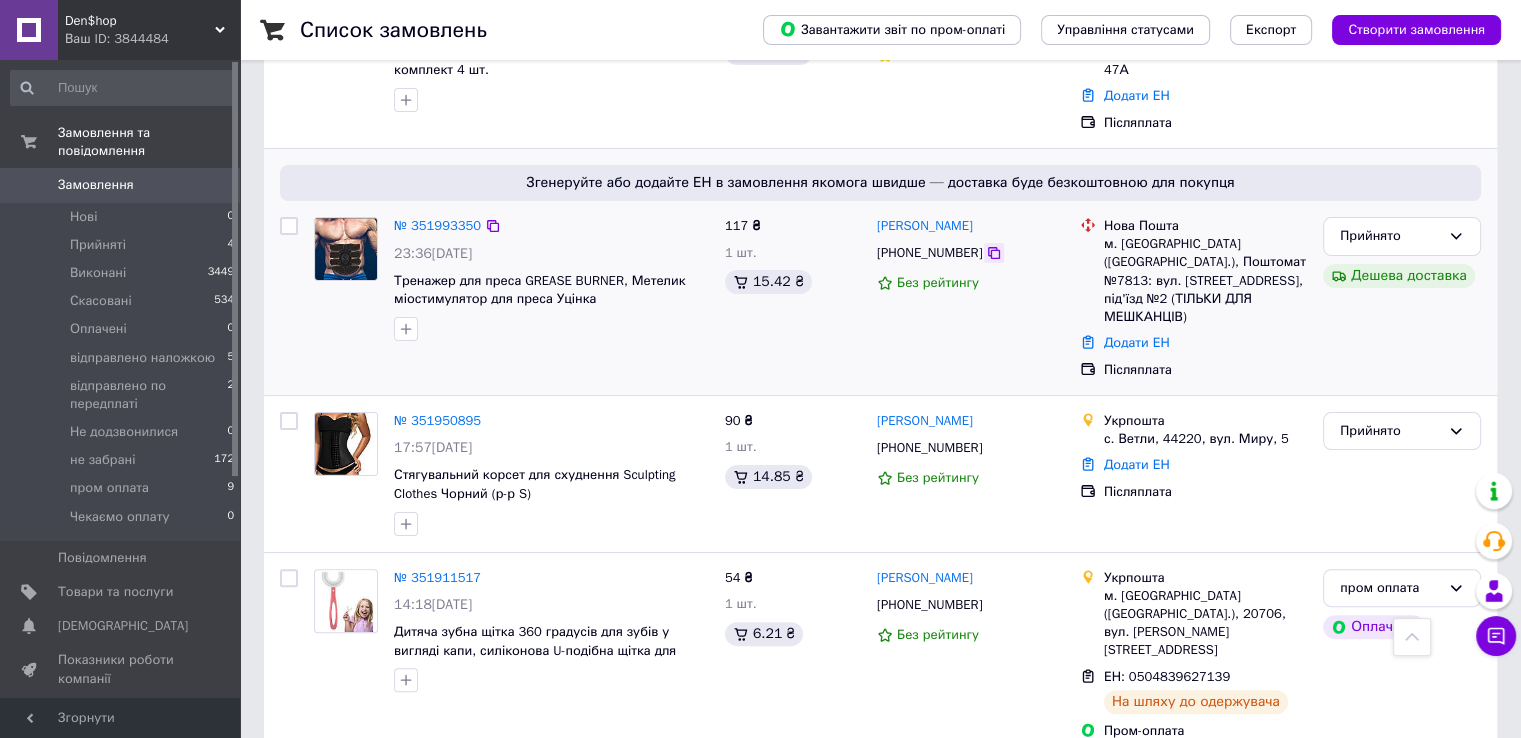 click 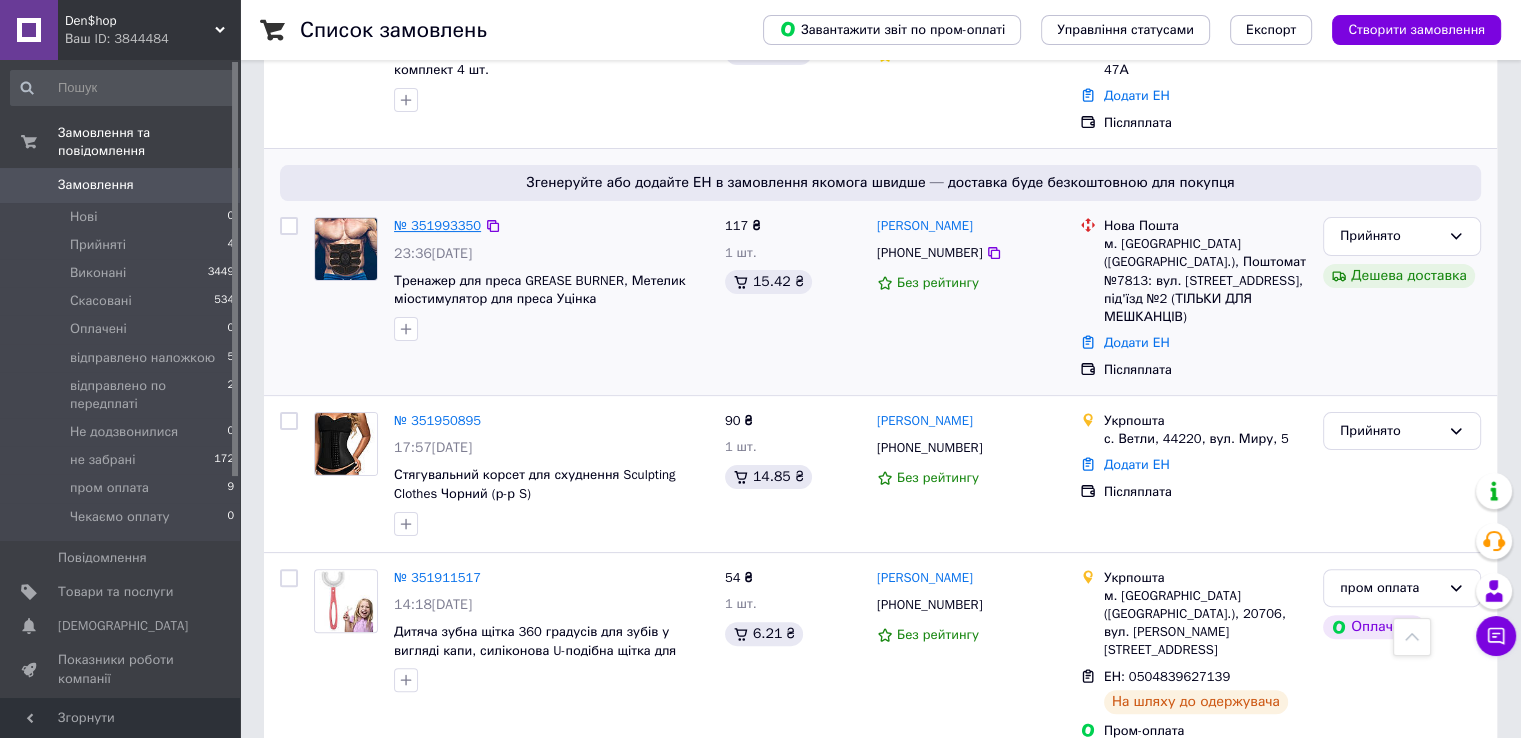 click on "№ 351993350" at bounding box center (437, 225) 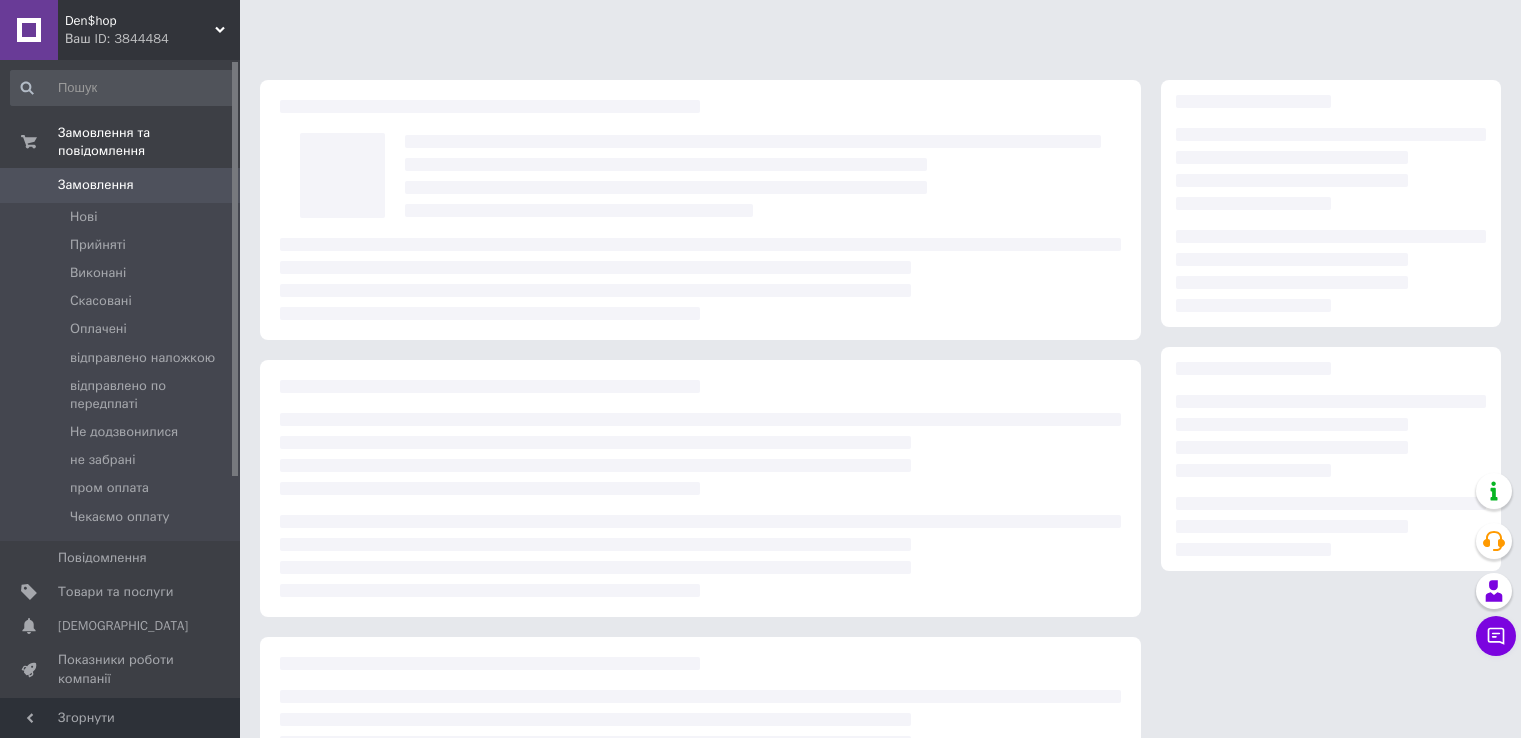 scroll, scrollTop: 0, scrollLeft: 0, axis: both 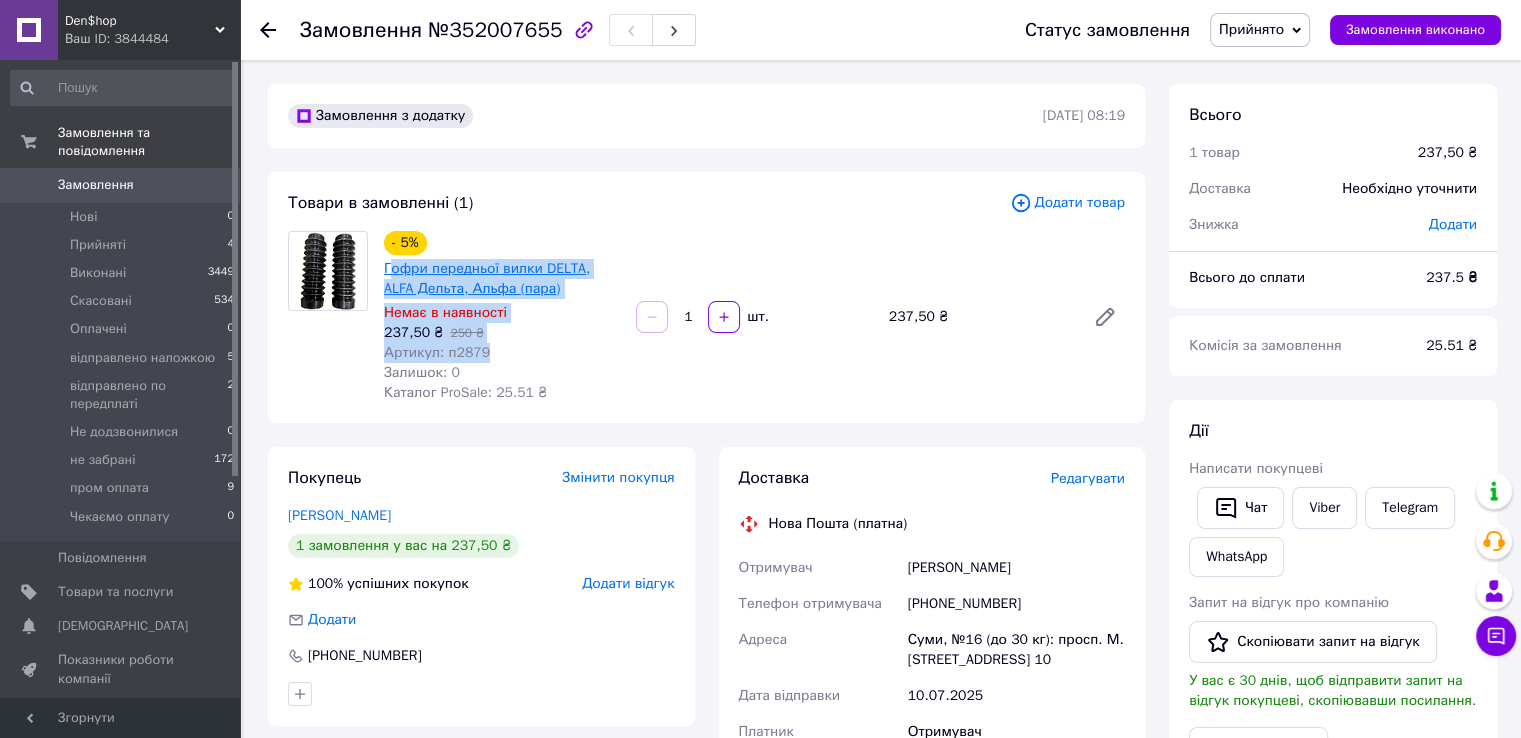 drag, startPoint x: 486, startPoint y: 351, endPoint x: 388, endPoint y: 268, distance: 128.42508 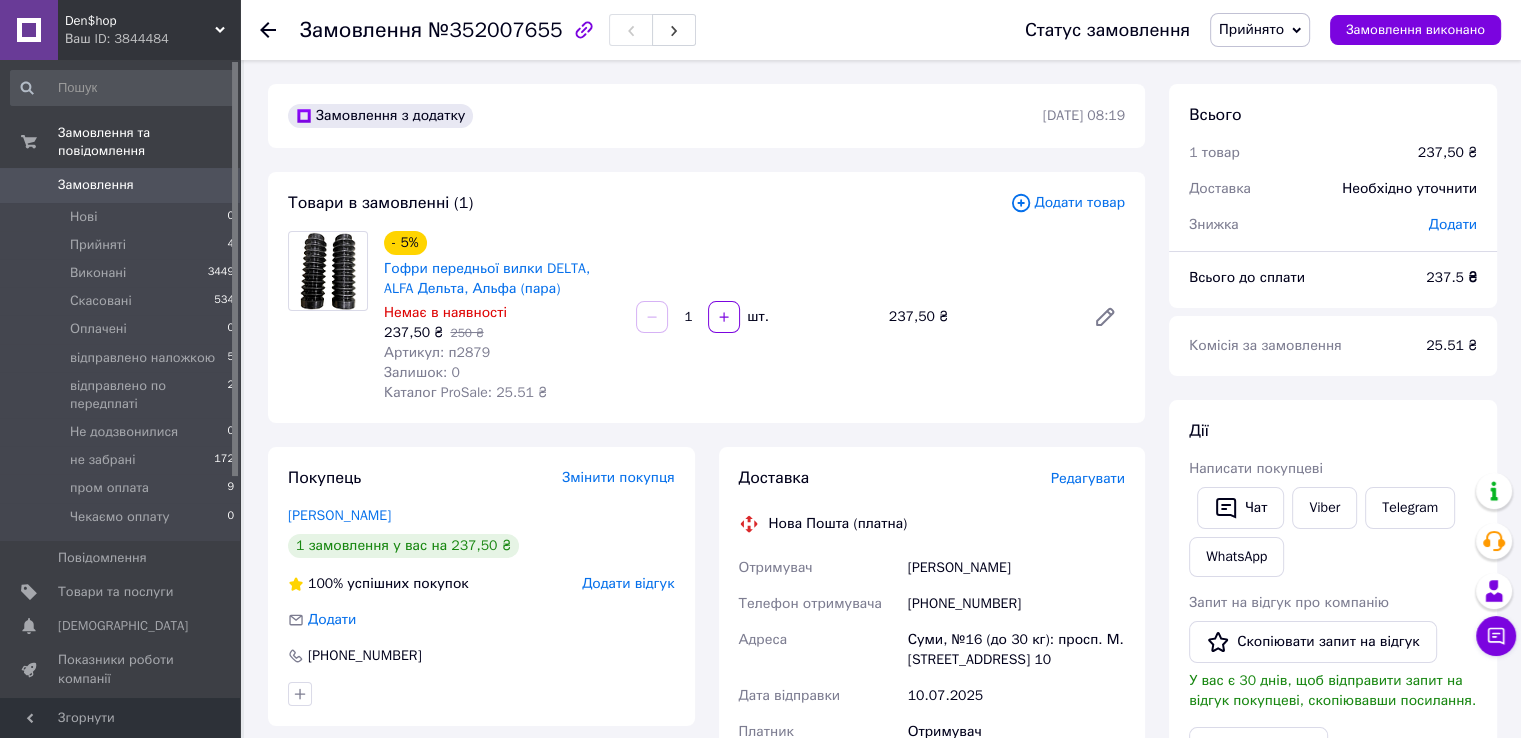 click at bounding box center (328, 317) 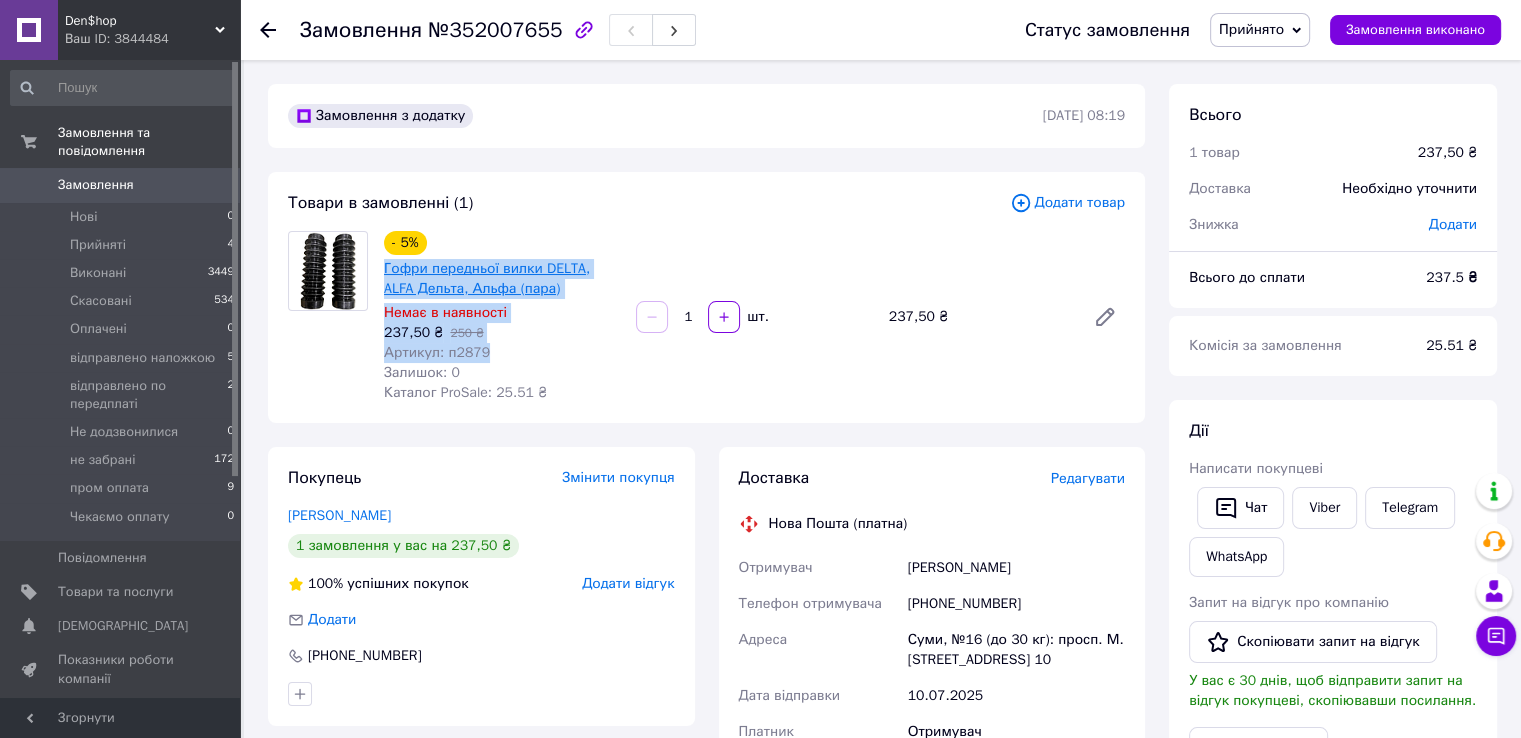 drag, startPoint x: 492, startPoint y: 355, endPoint x: 385, endPoint y: 269, distance: 137.2771 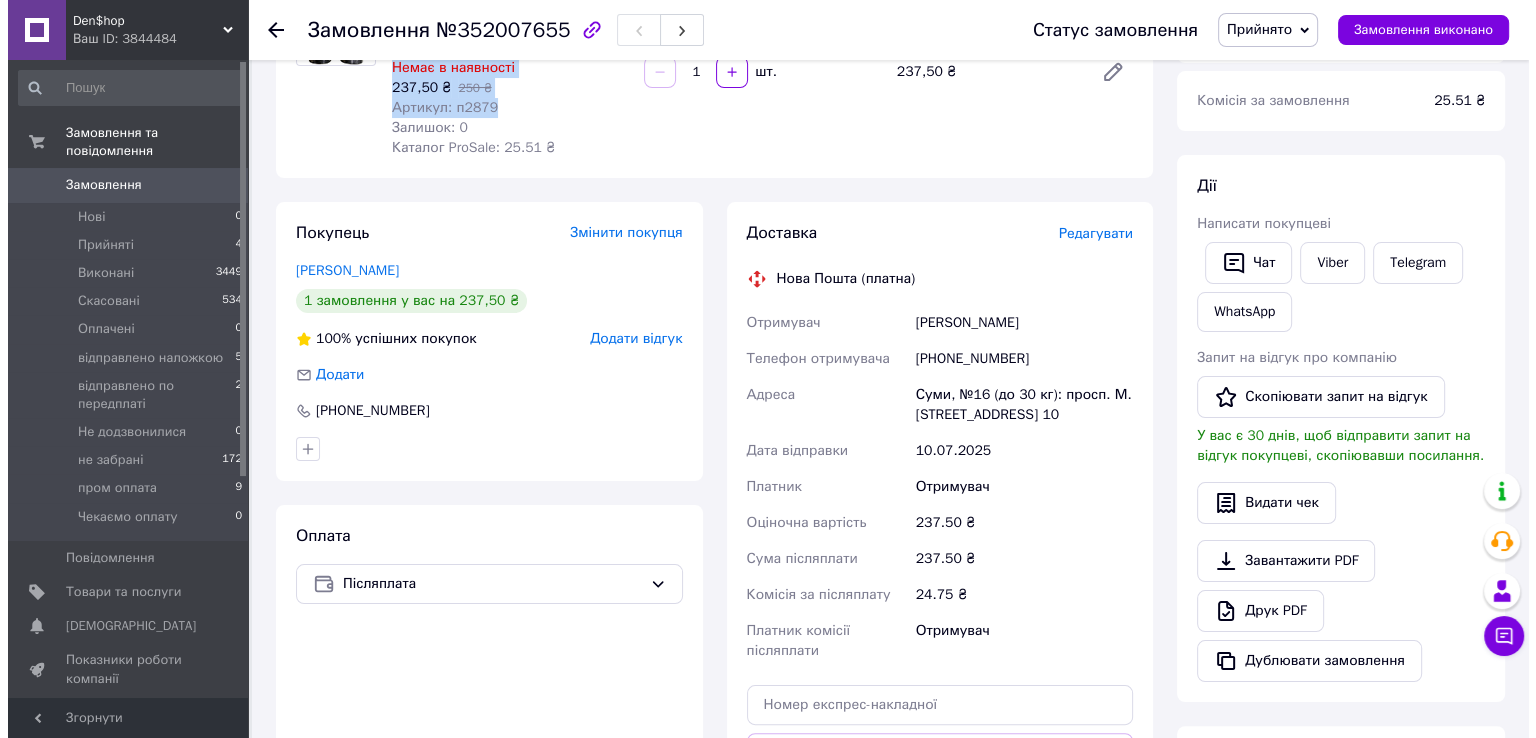 scroll, scrollTop: 300, scrollLeft: 0, axis: vertical 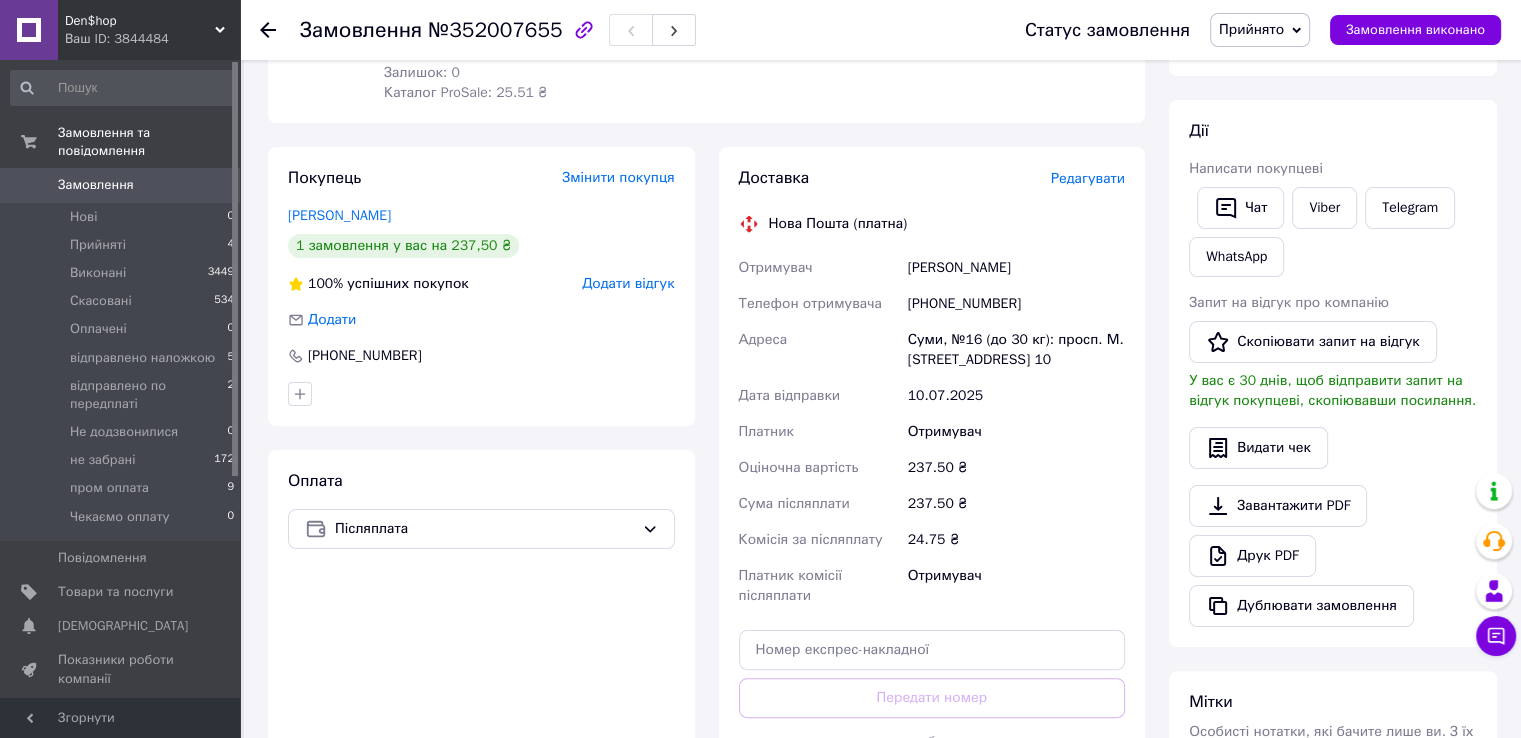 click on "Редагувати" at bounding box center (1088, 178) 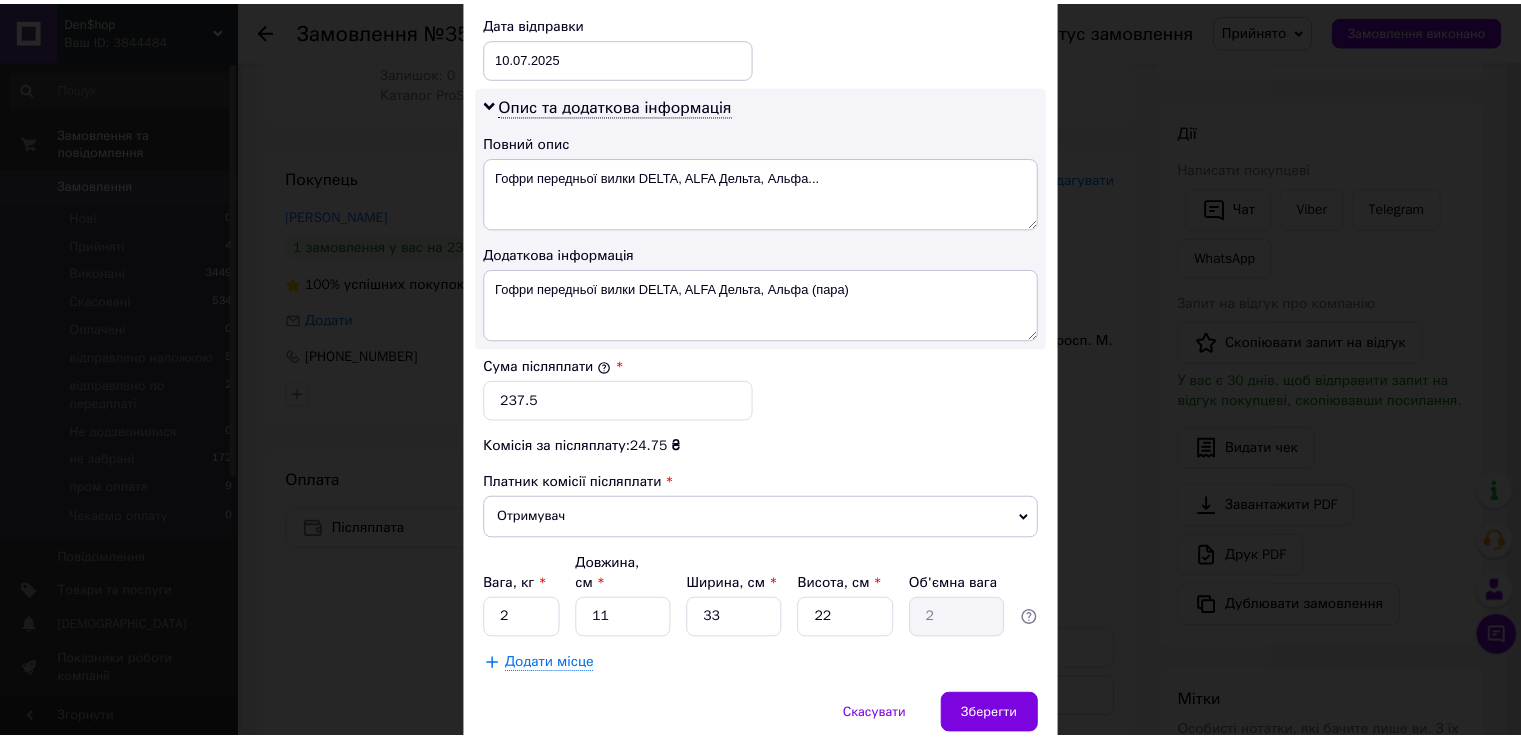 scroll, scrollTop: 1000, scrollLeft: 0, axis: vertical 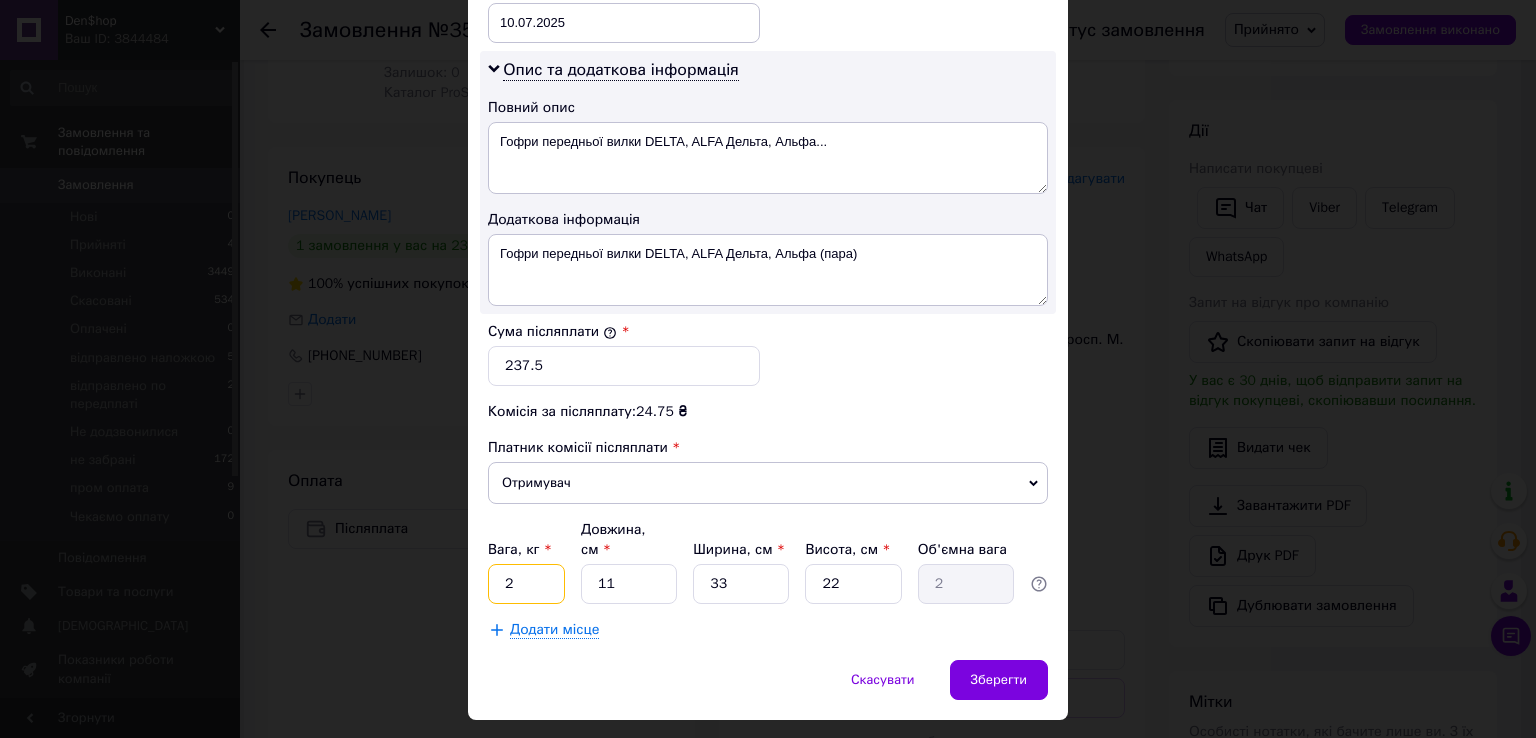 click on "2" at bounding box center [526, 584] 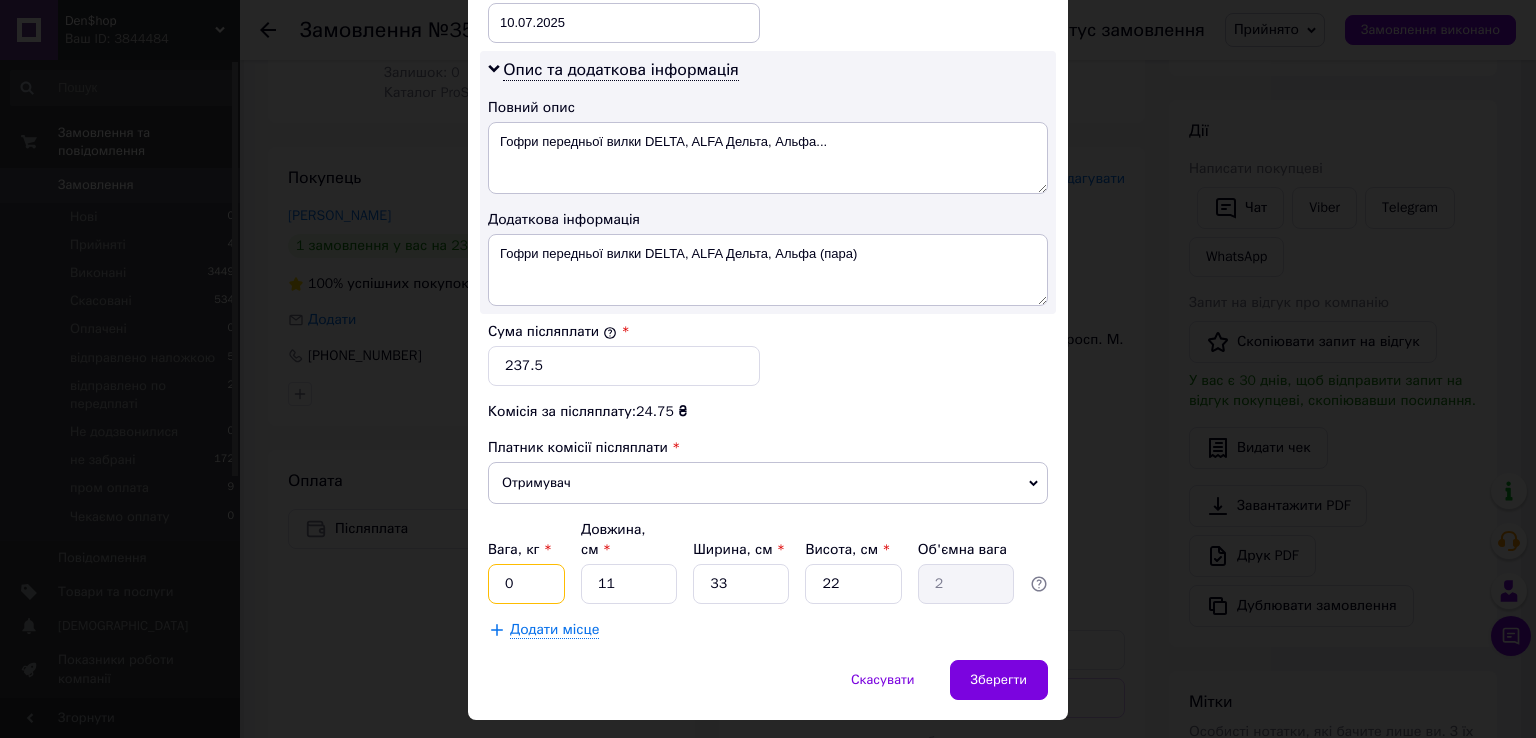 type on "0.5" 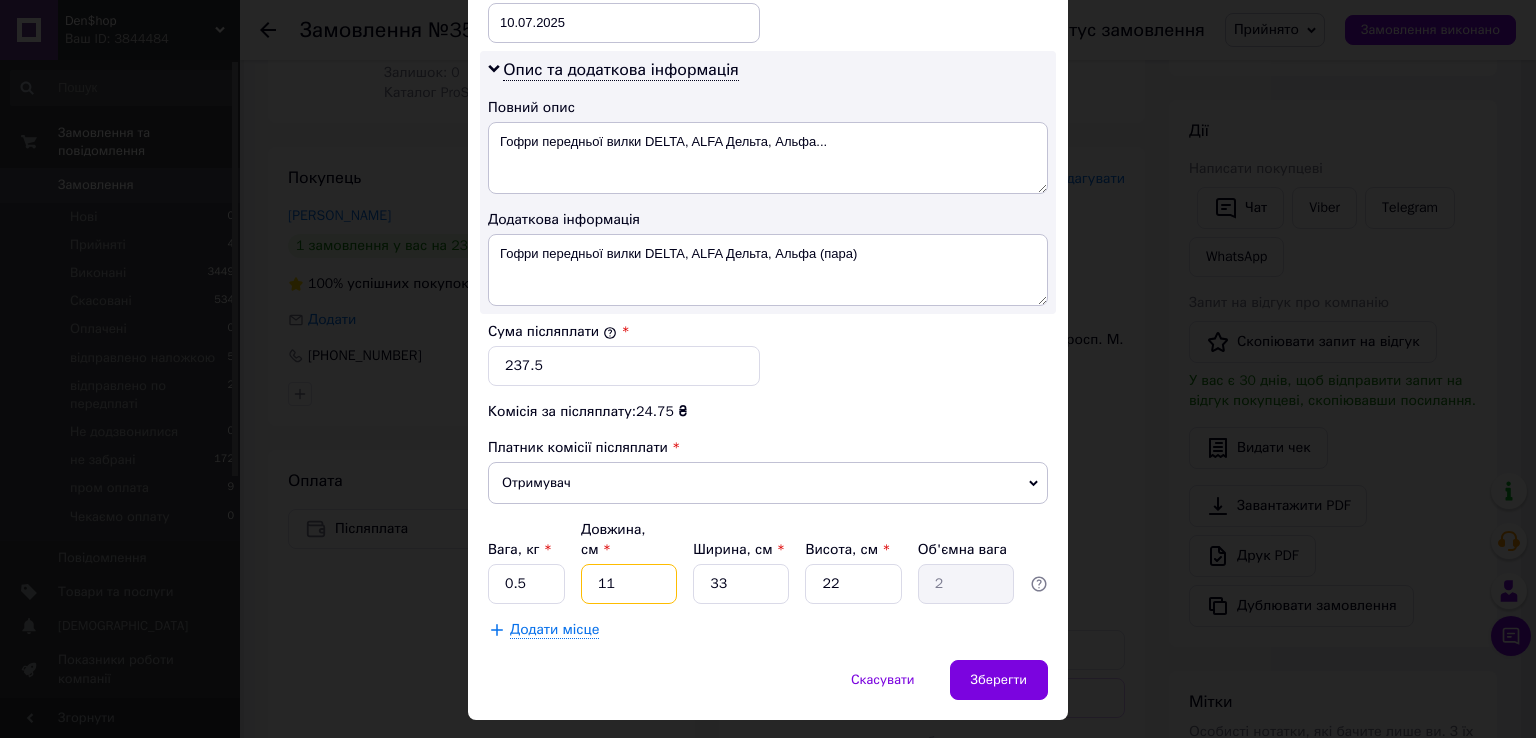 click on "11" at bounding box center (629, 584) 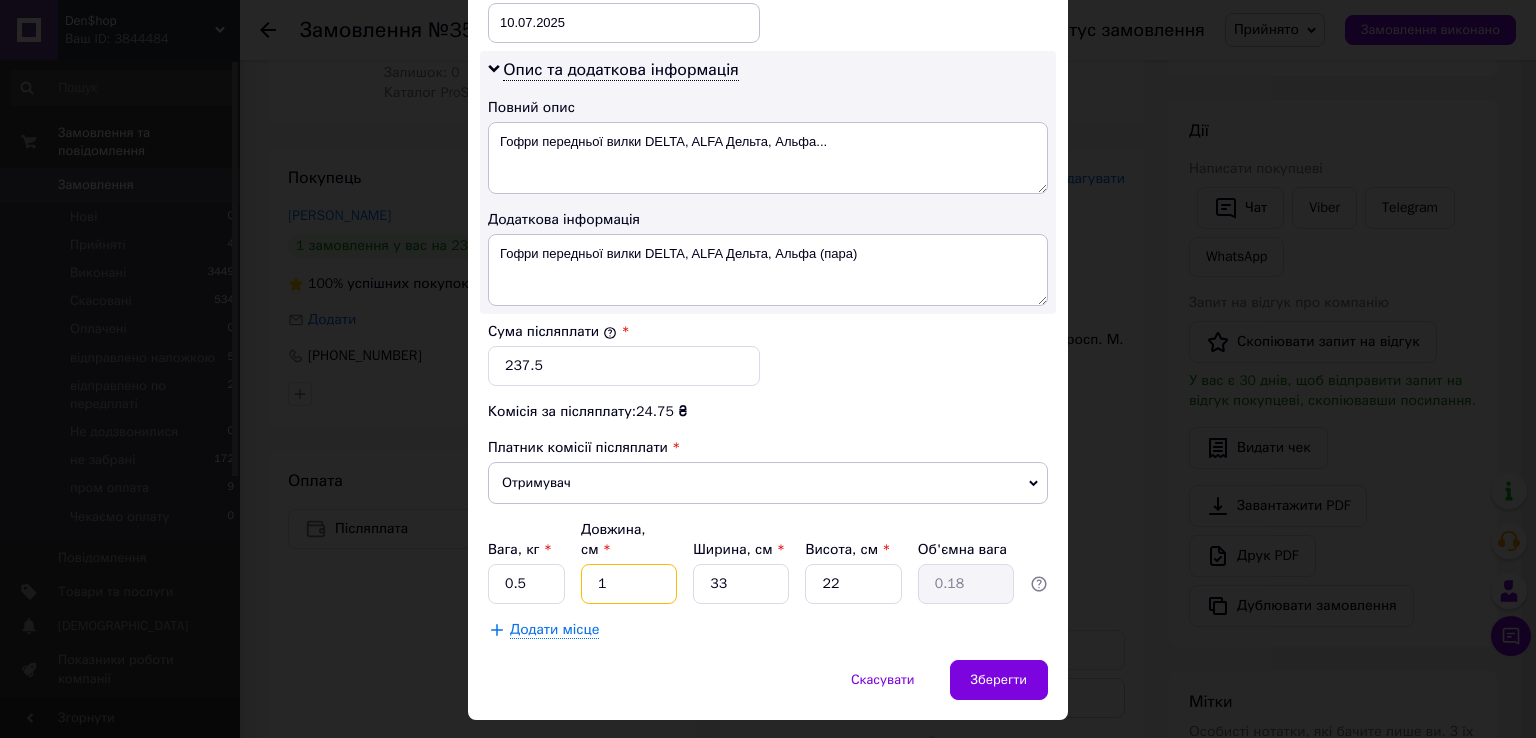 type on "10" 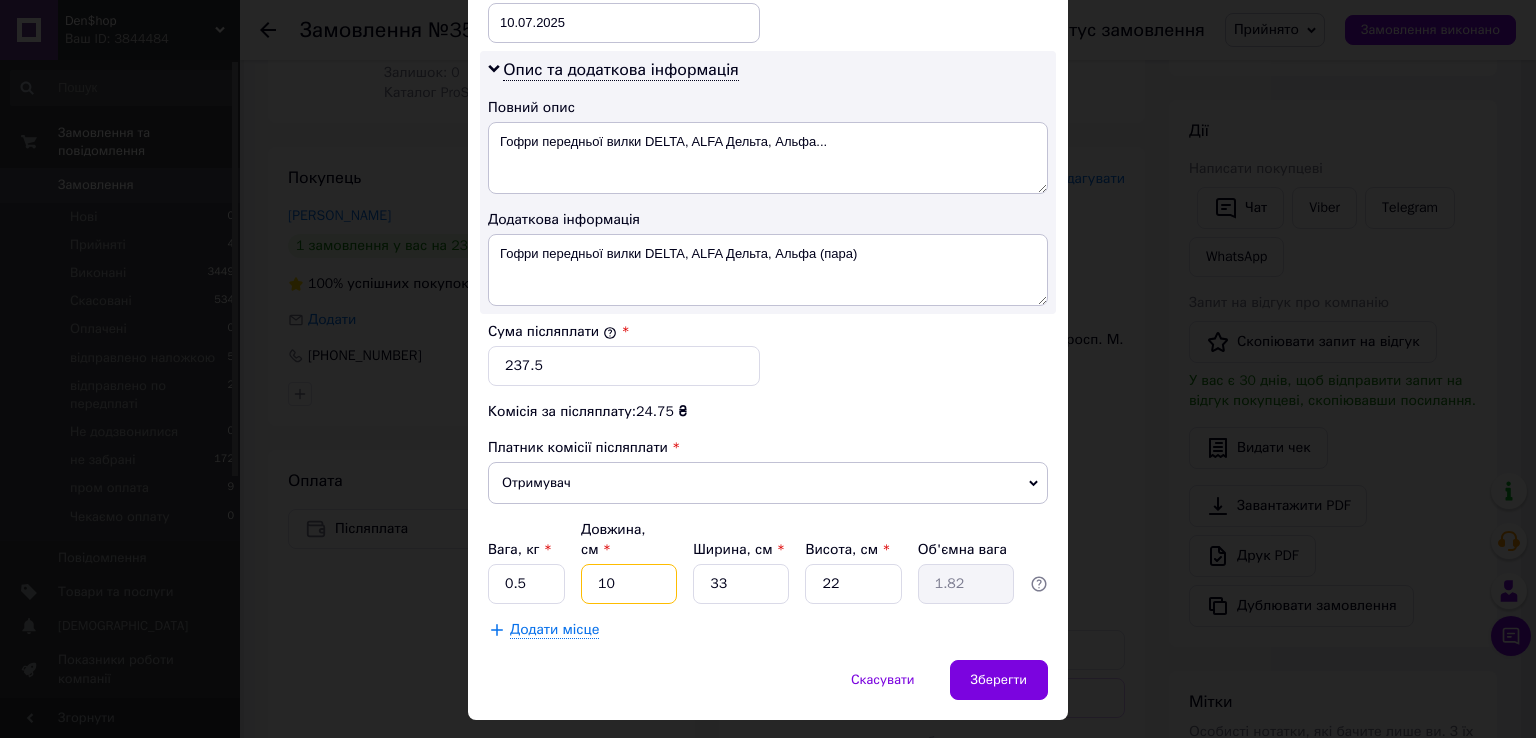 type on "10" 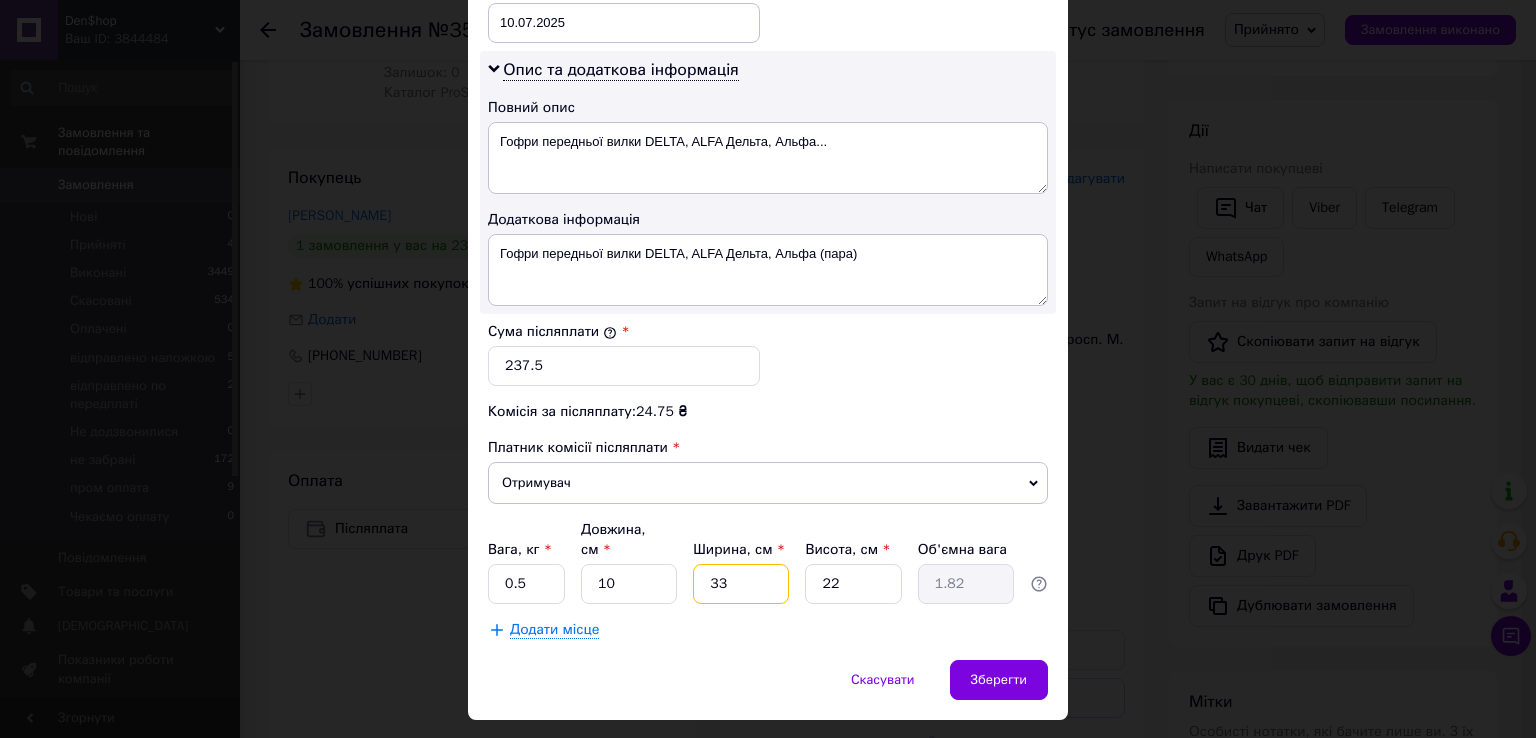 click on "33" at bounding box center (741, 584) 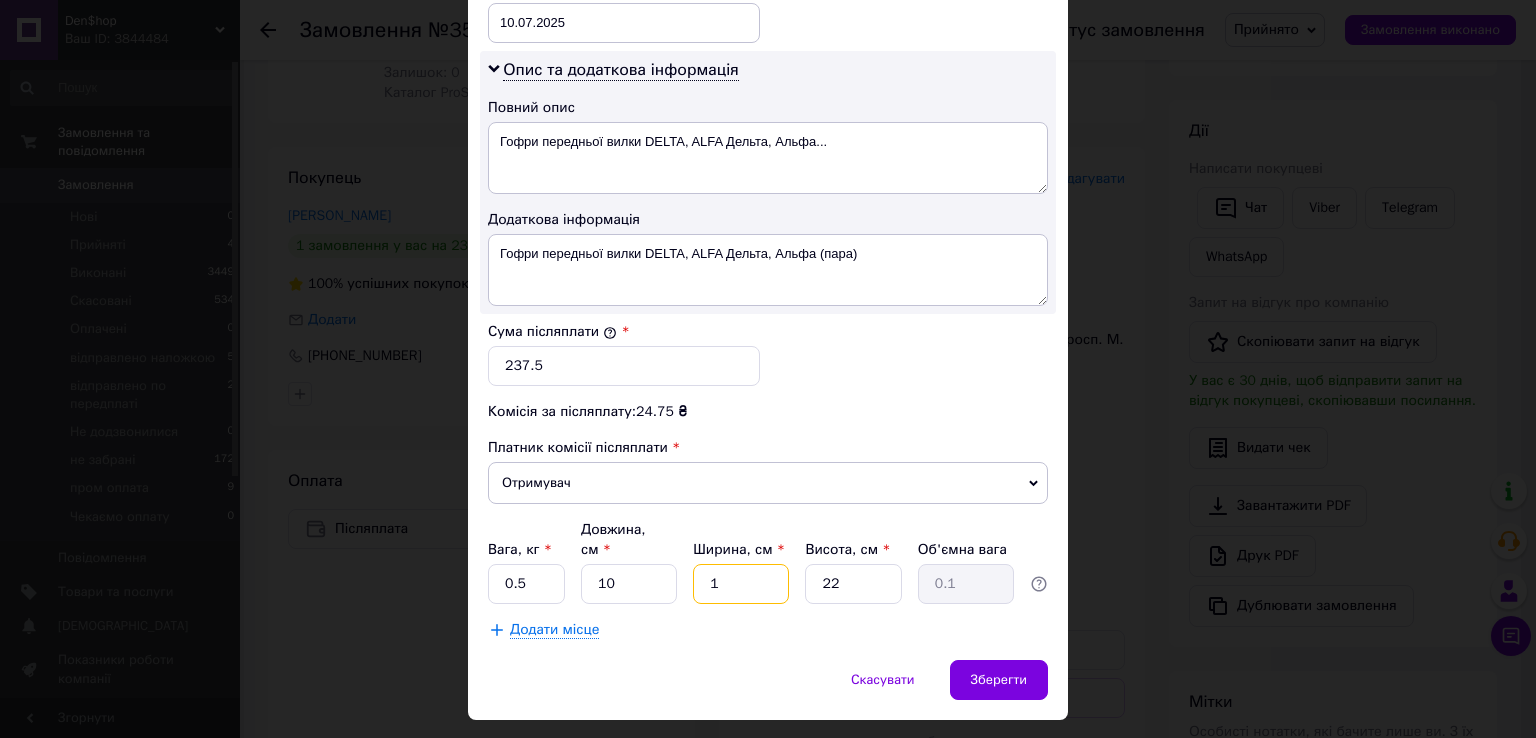 type on "10" 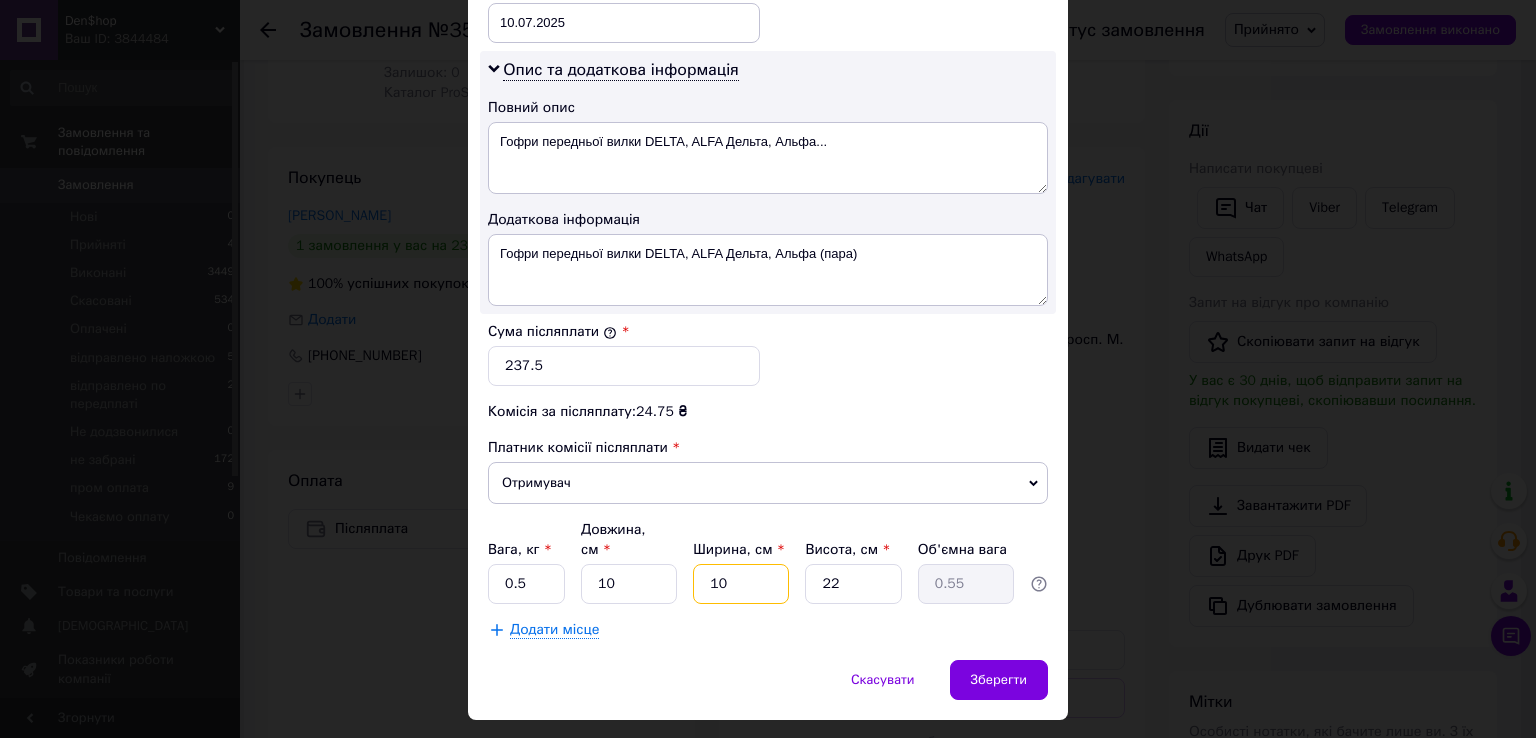 type on "10" 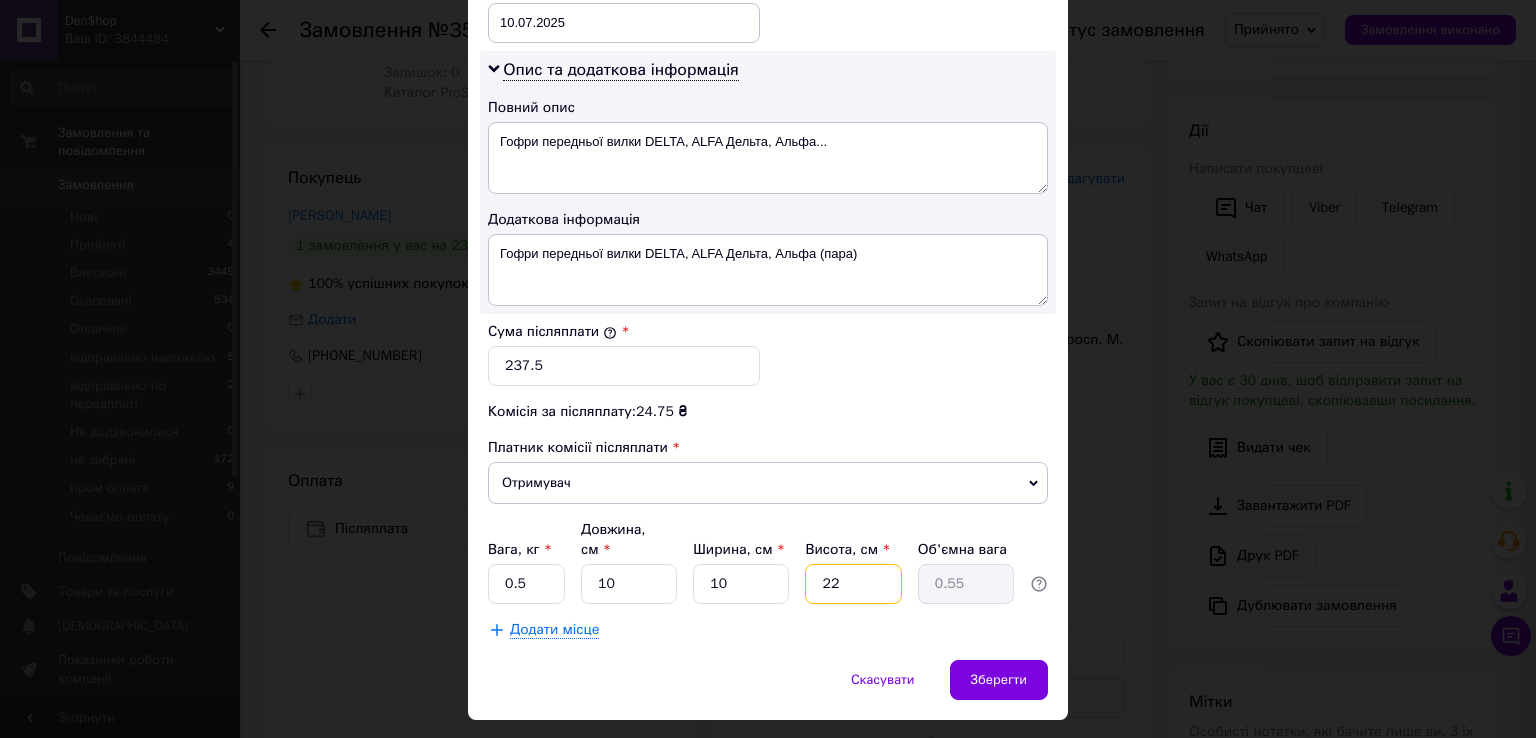 click on "22" at bounding box center (853, 584) 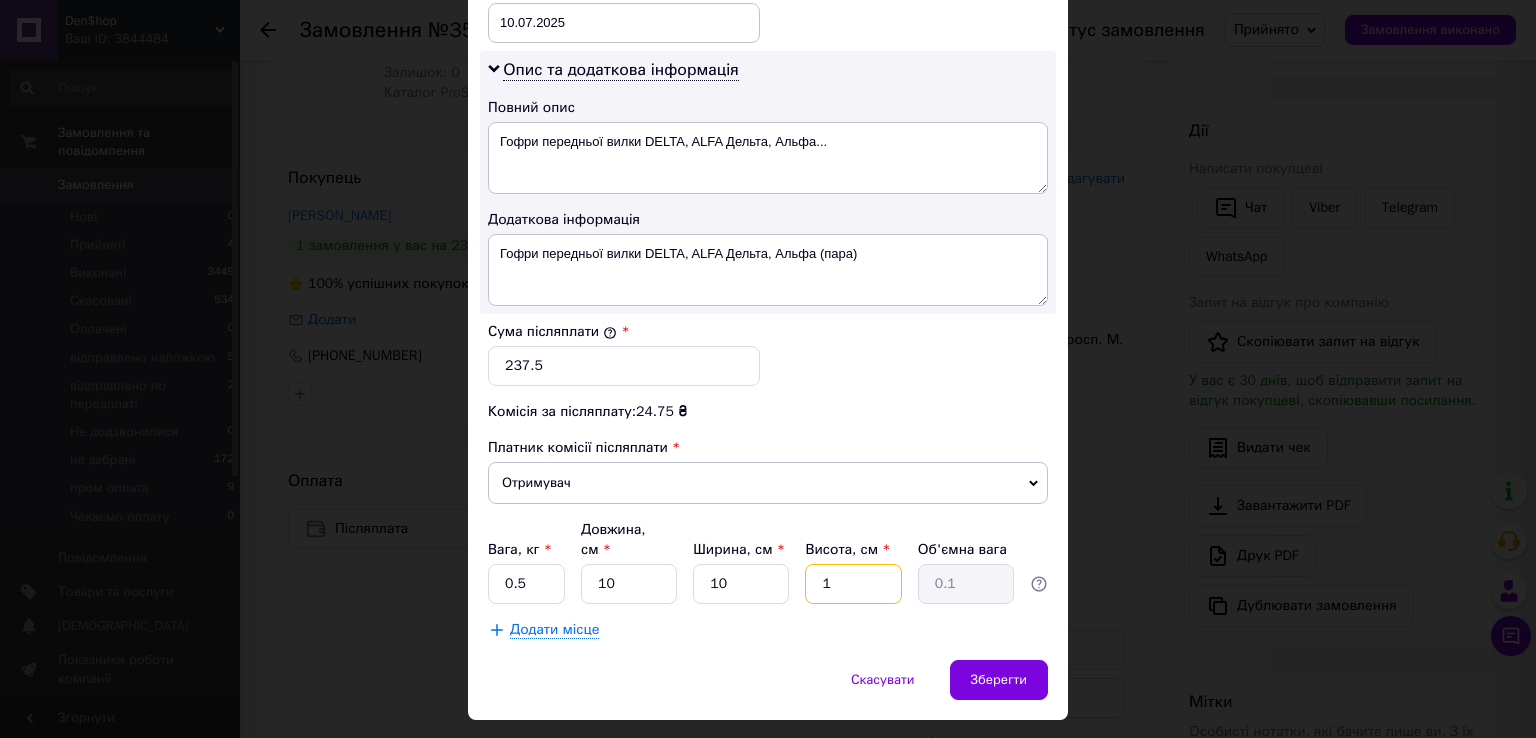 type on "10" 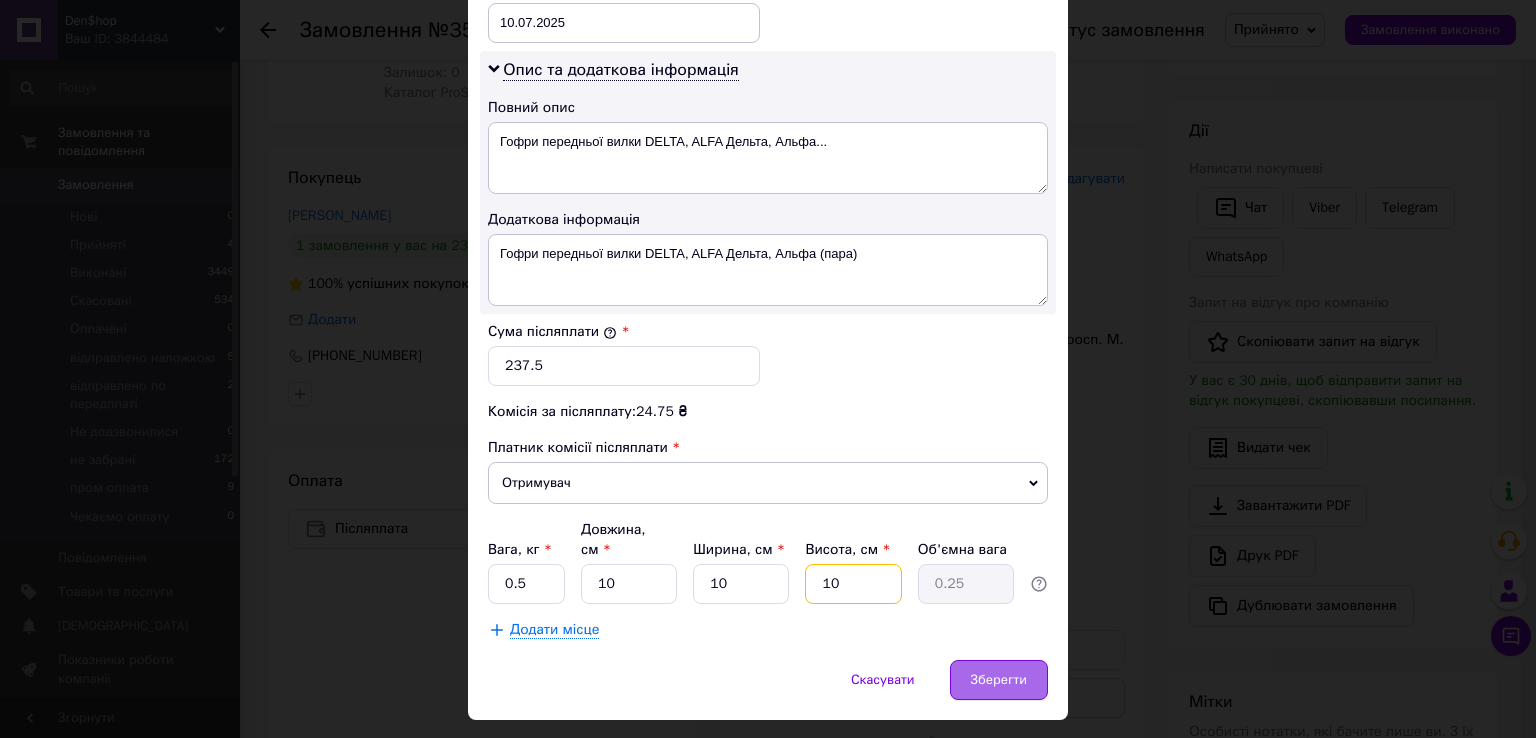 type on "10" 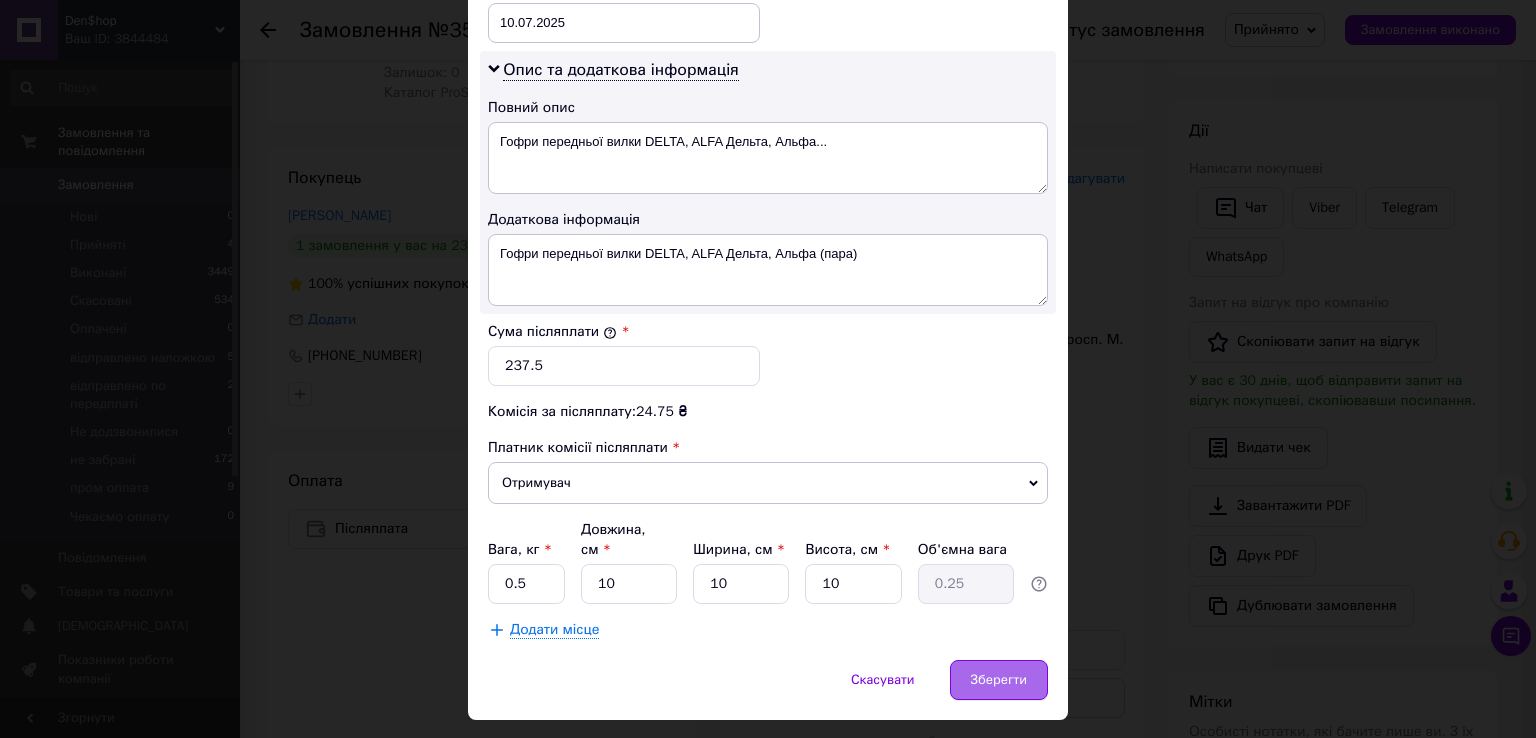 click on "Зберегти" at bounding box center [999, 680] 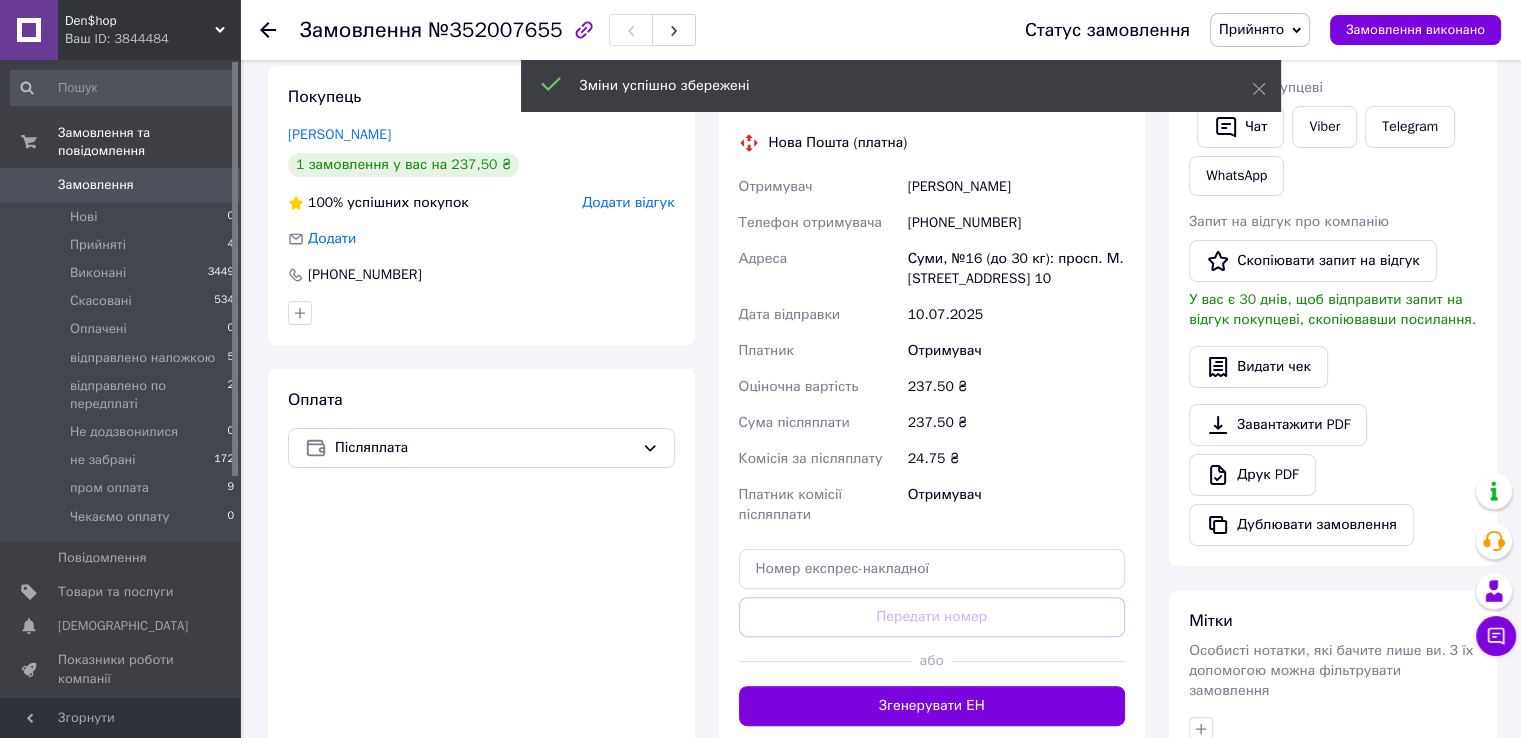 scroll, scrollTop: 500, scrollLeft: 0, axis: vertical 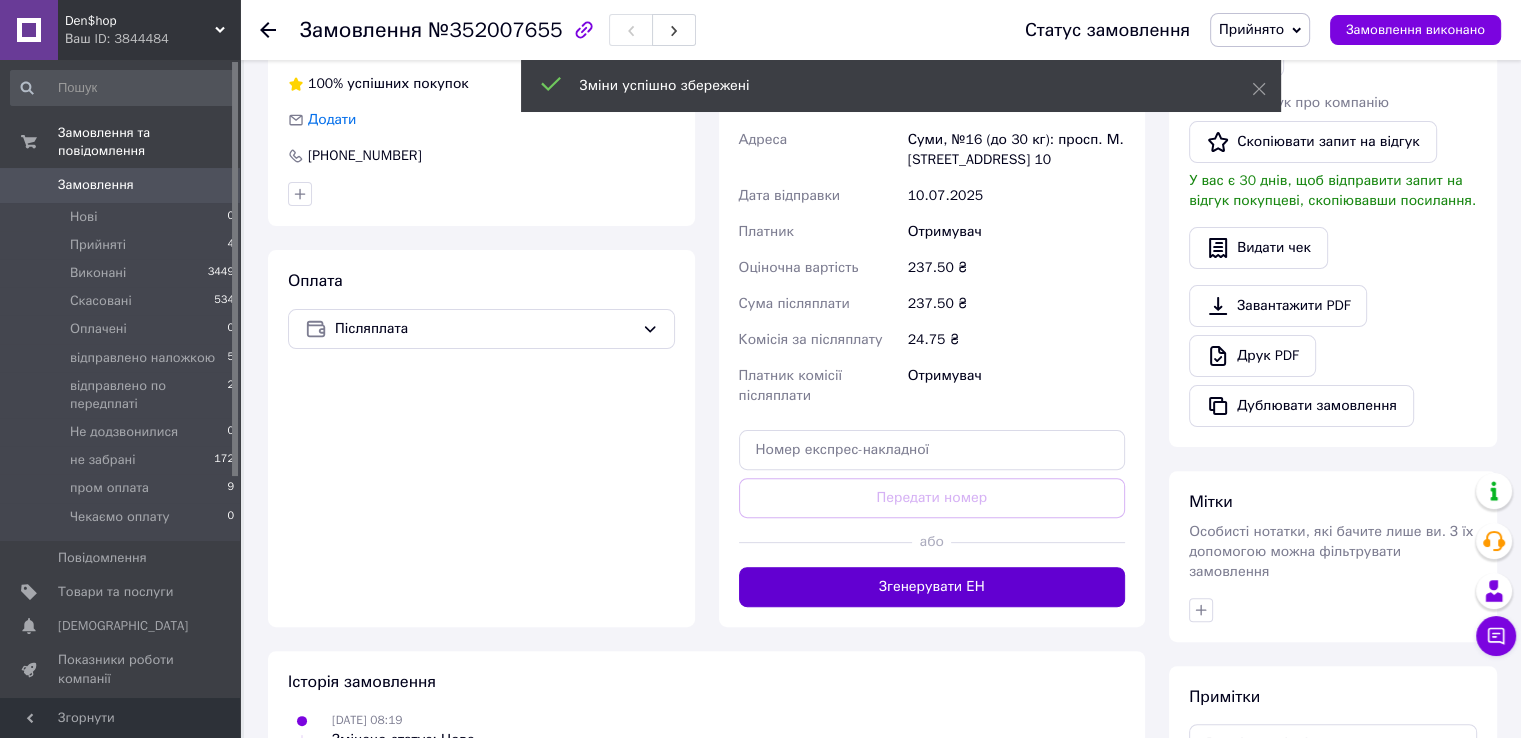 click on "Згенерувати ЕН" at bounding box center (932, 587) 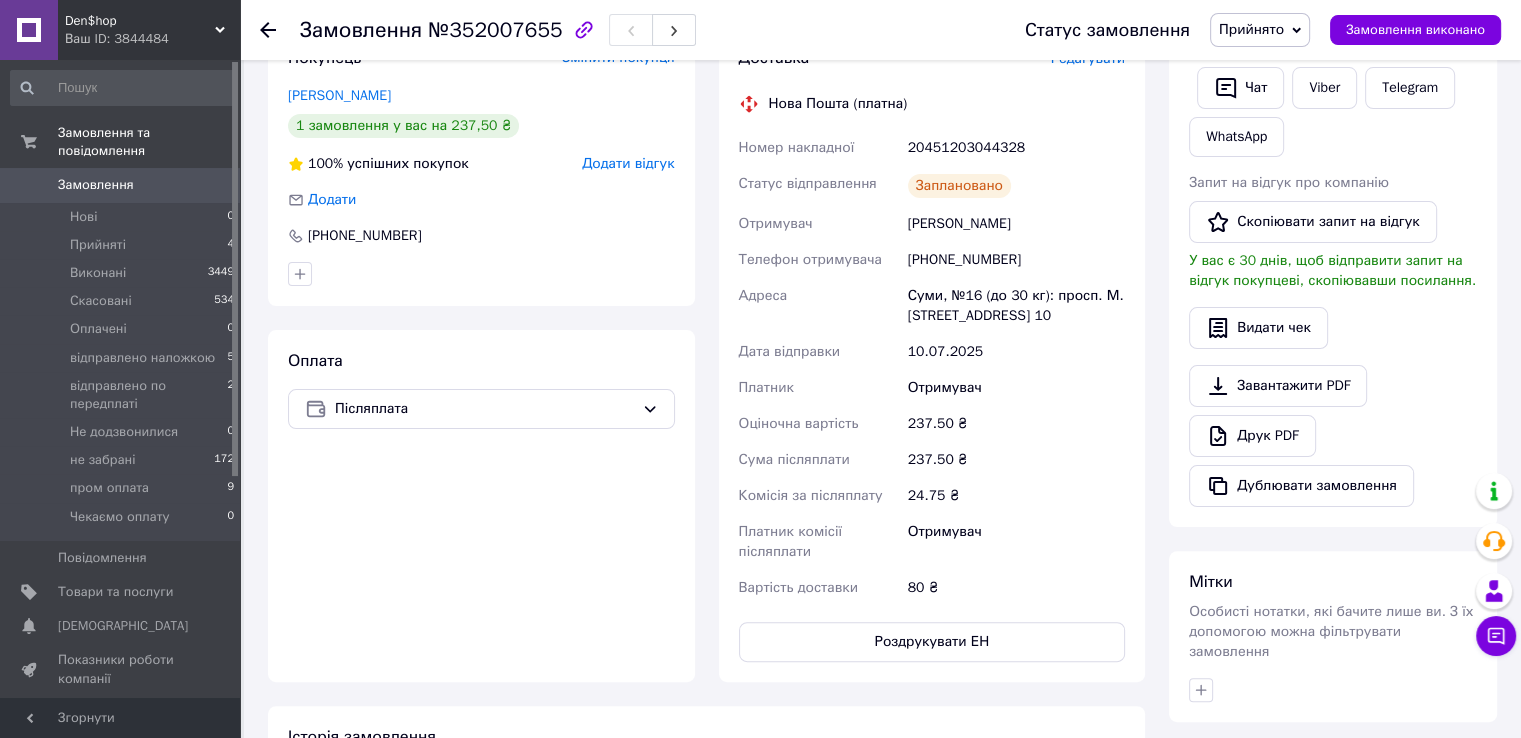 scroll, scrollTop: 300, scrollLeft: 0, axis: vertical 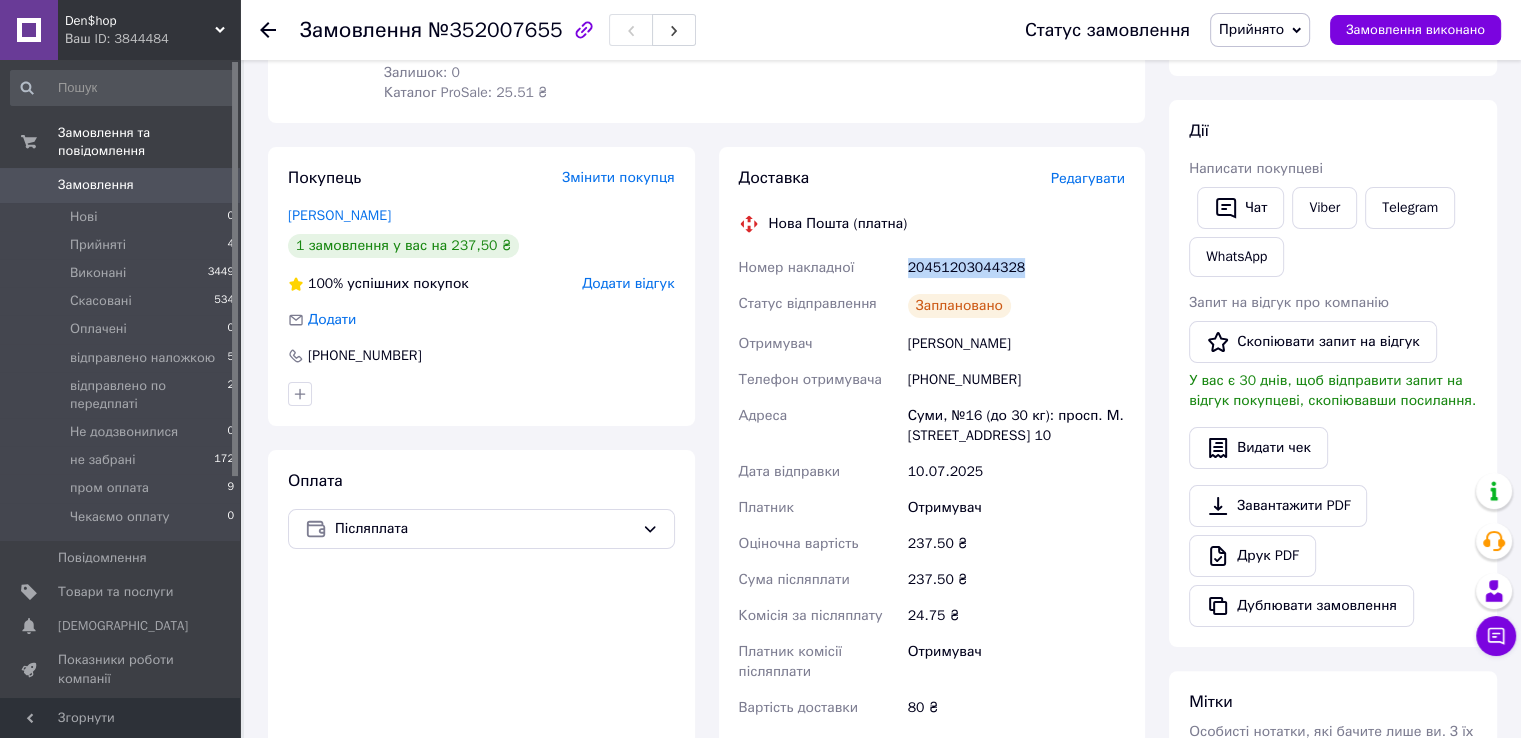 drag, startPoint x: 1026, startPoint y: 258, endPoint x: 904, endPoint y: 269, distance: 122.494896 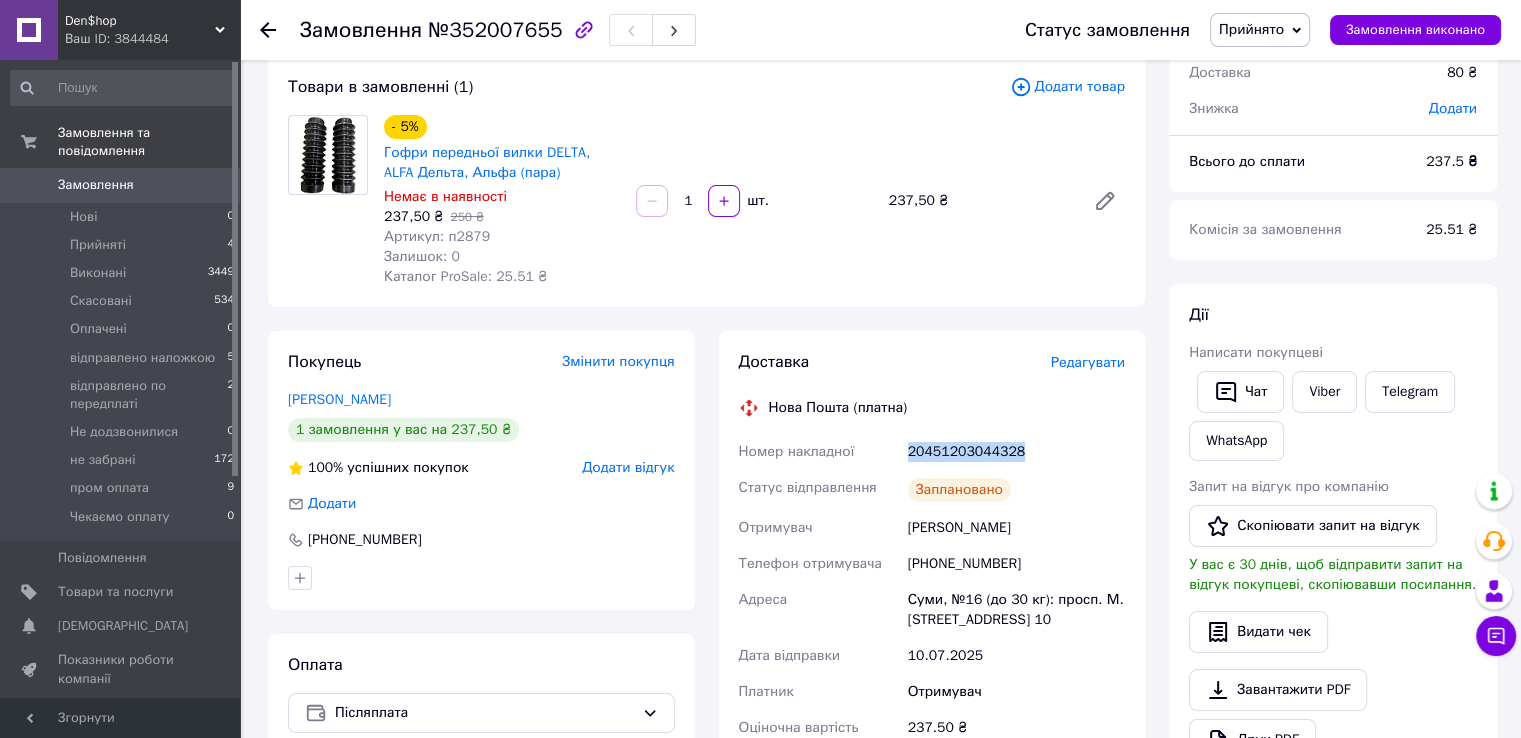 scroll, scrollTop: 0, scrollLeft: 0, axis: both 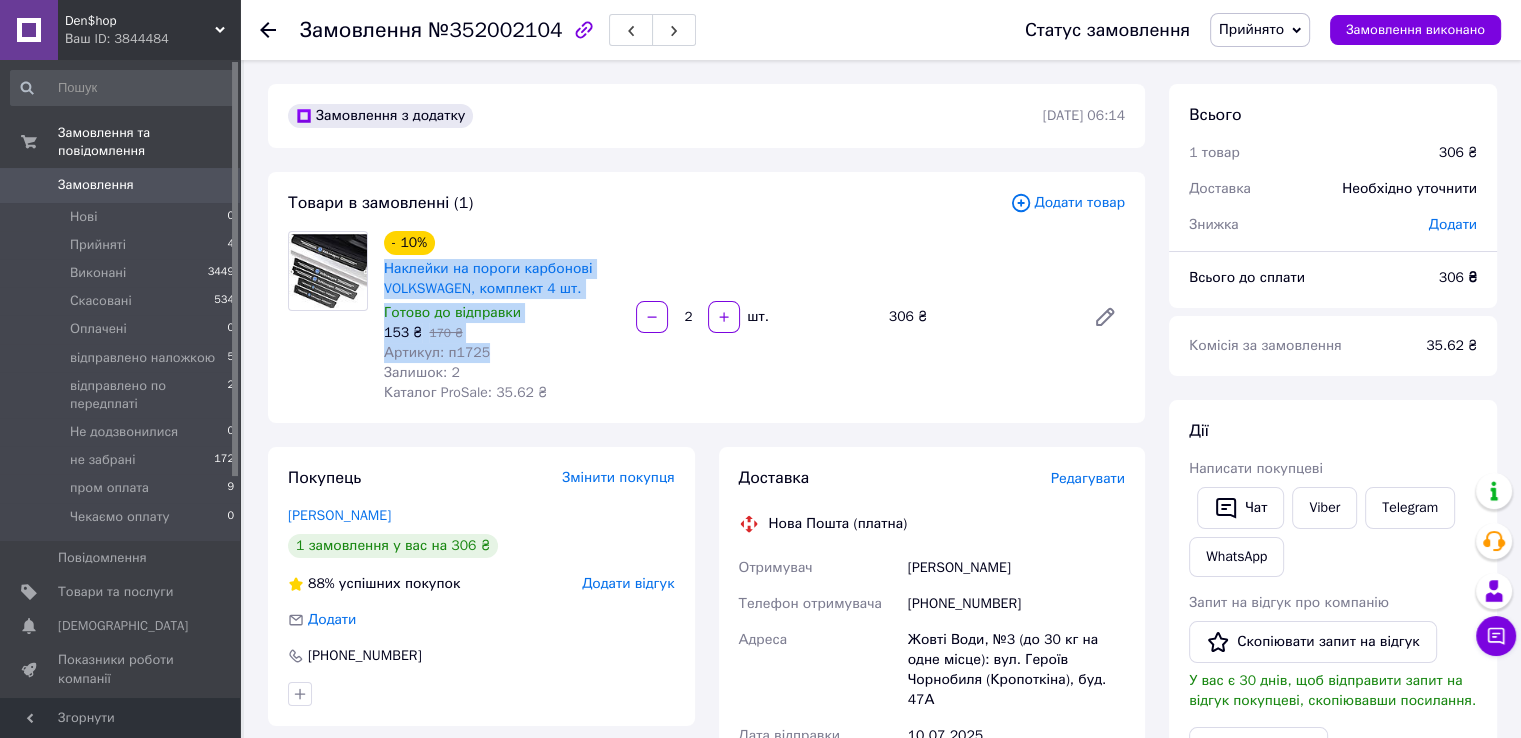 drag, startPoint x: 483, startPoint y: 351, endPoint x: 379, endPoint y: 274, distance: 129.40247 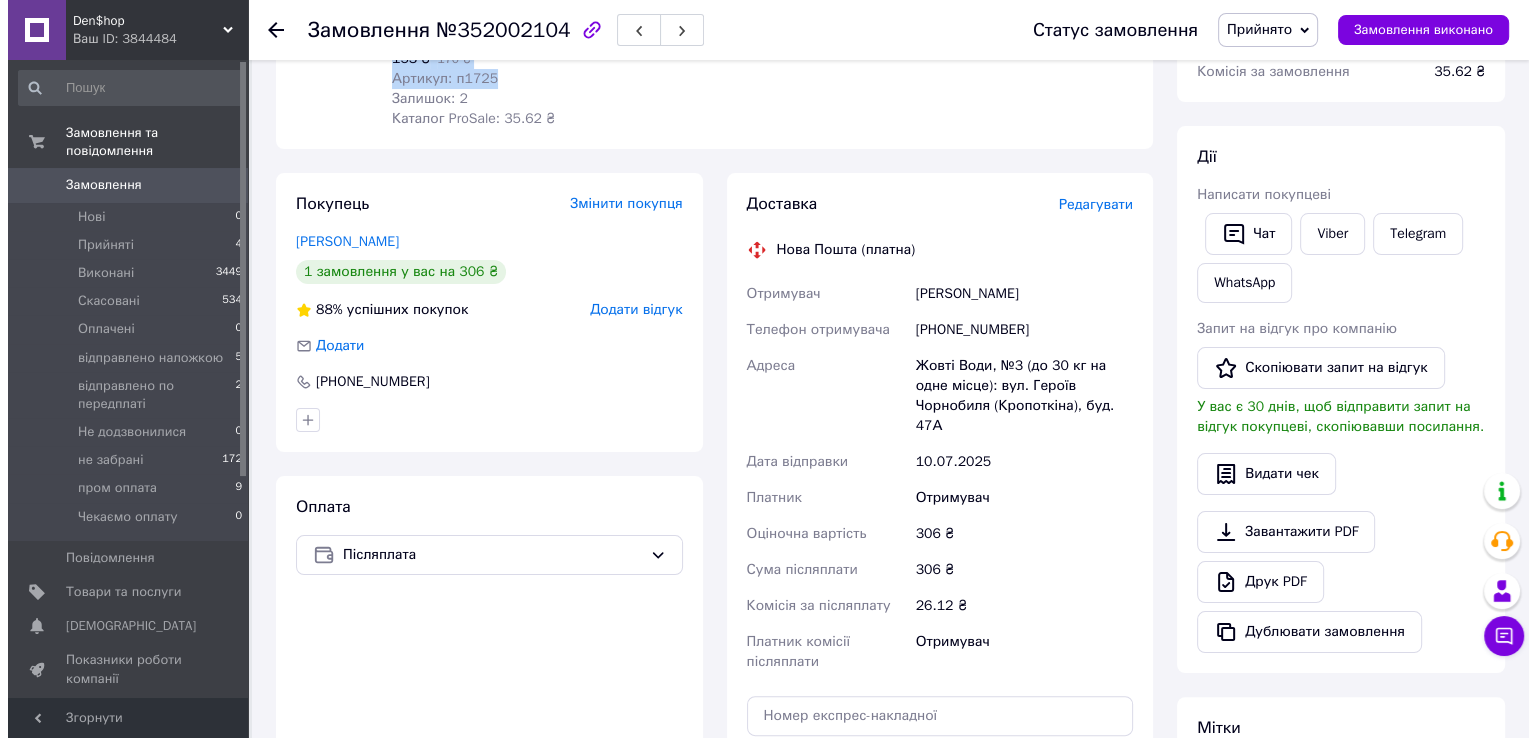 scroll, scrollTop: 300, scrollLeft: 0, axis: vertical 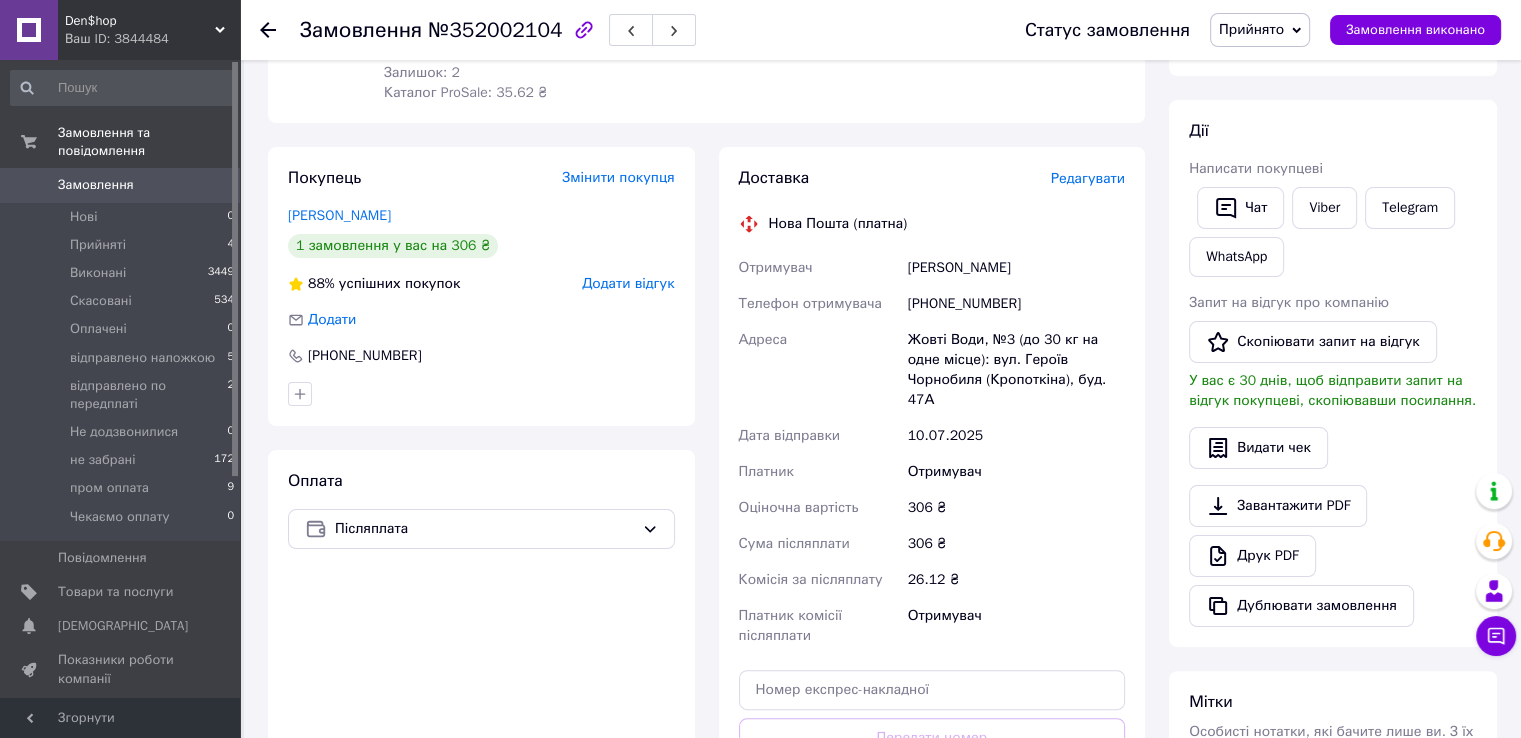 click on "Редагувати" at bounding box center [1088, 178] 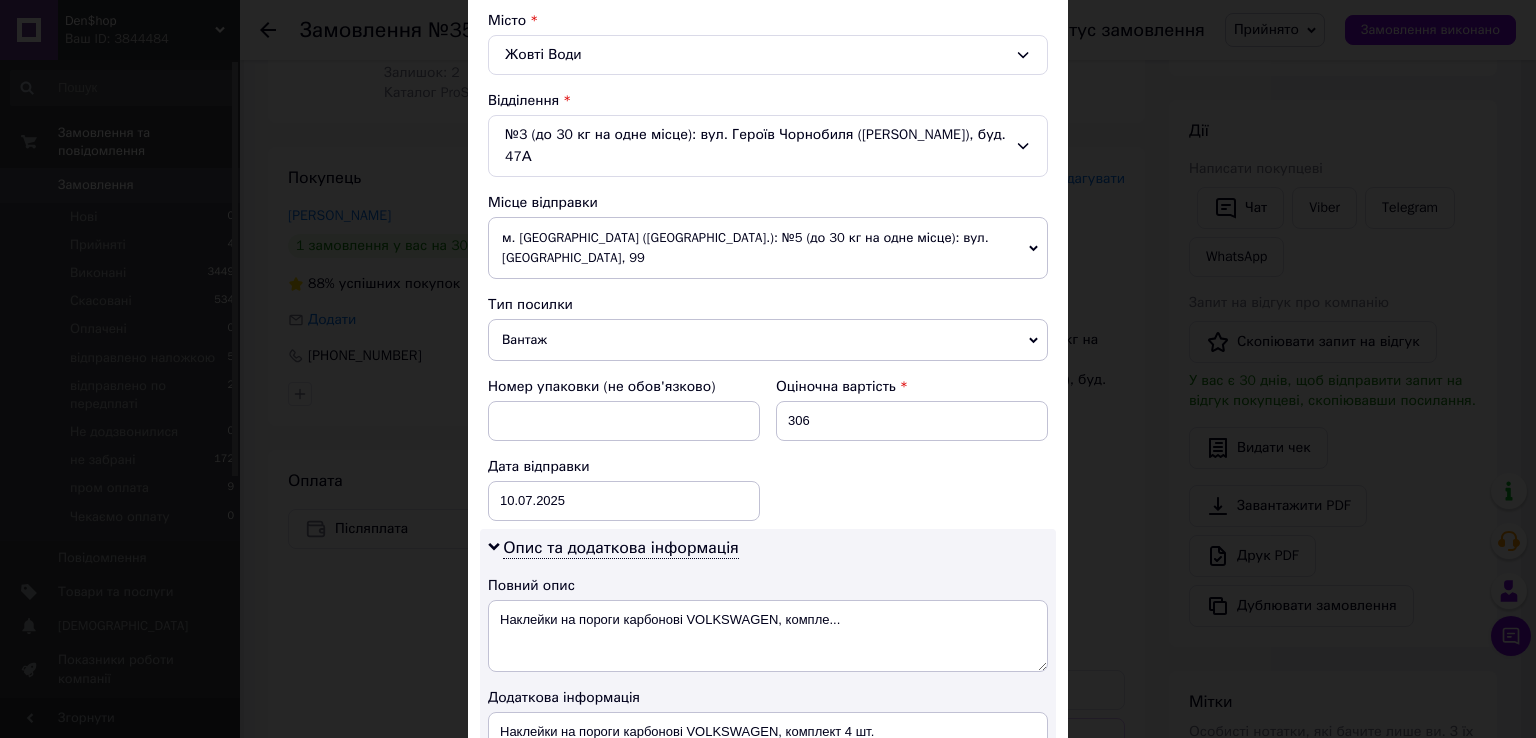 scroll, scrollTop: 900, scrollLeft: 0, axis: vertical 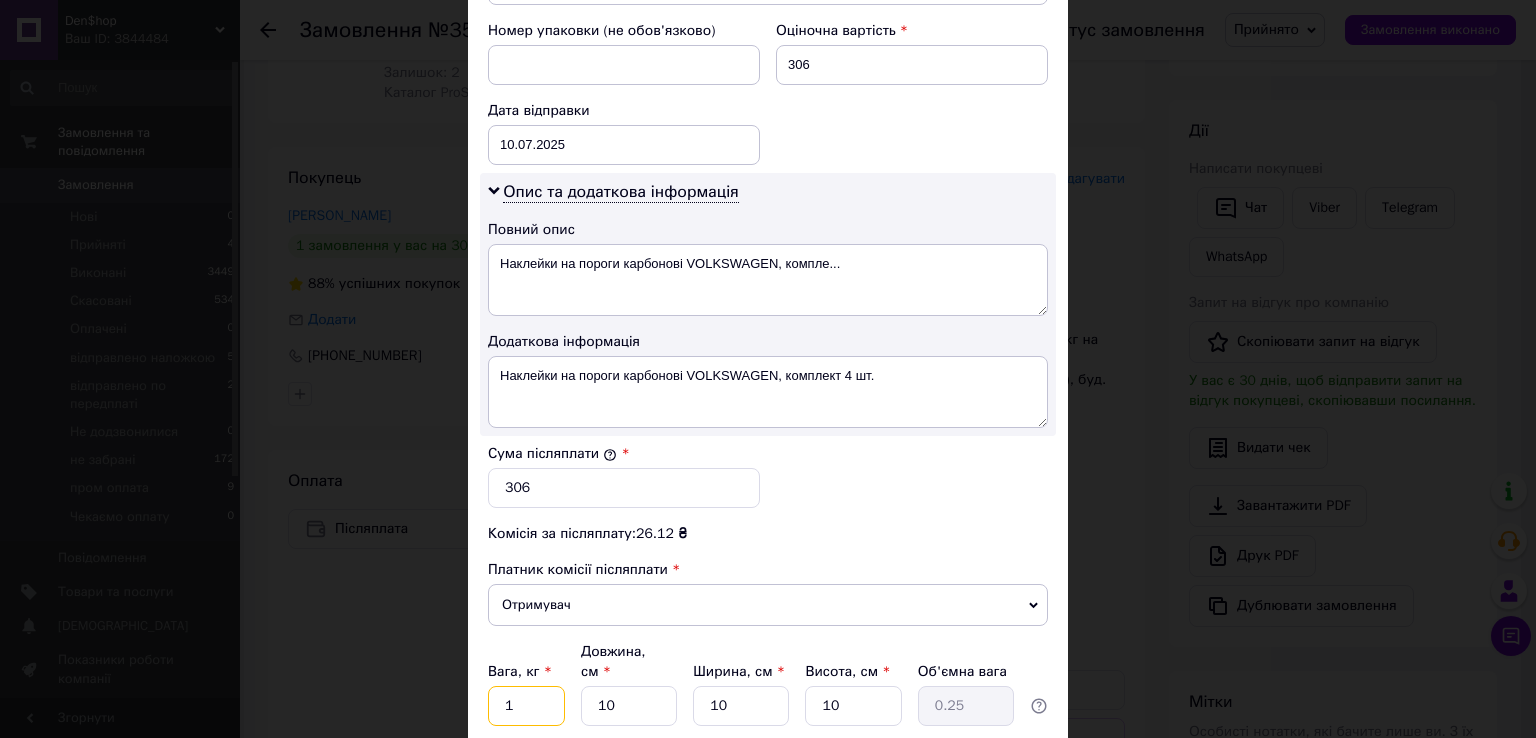 click on "1" at bounding box center (526, 706) 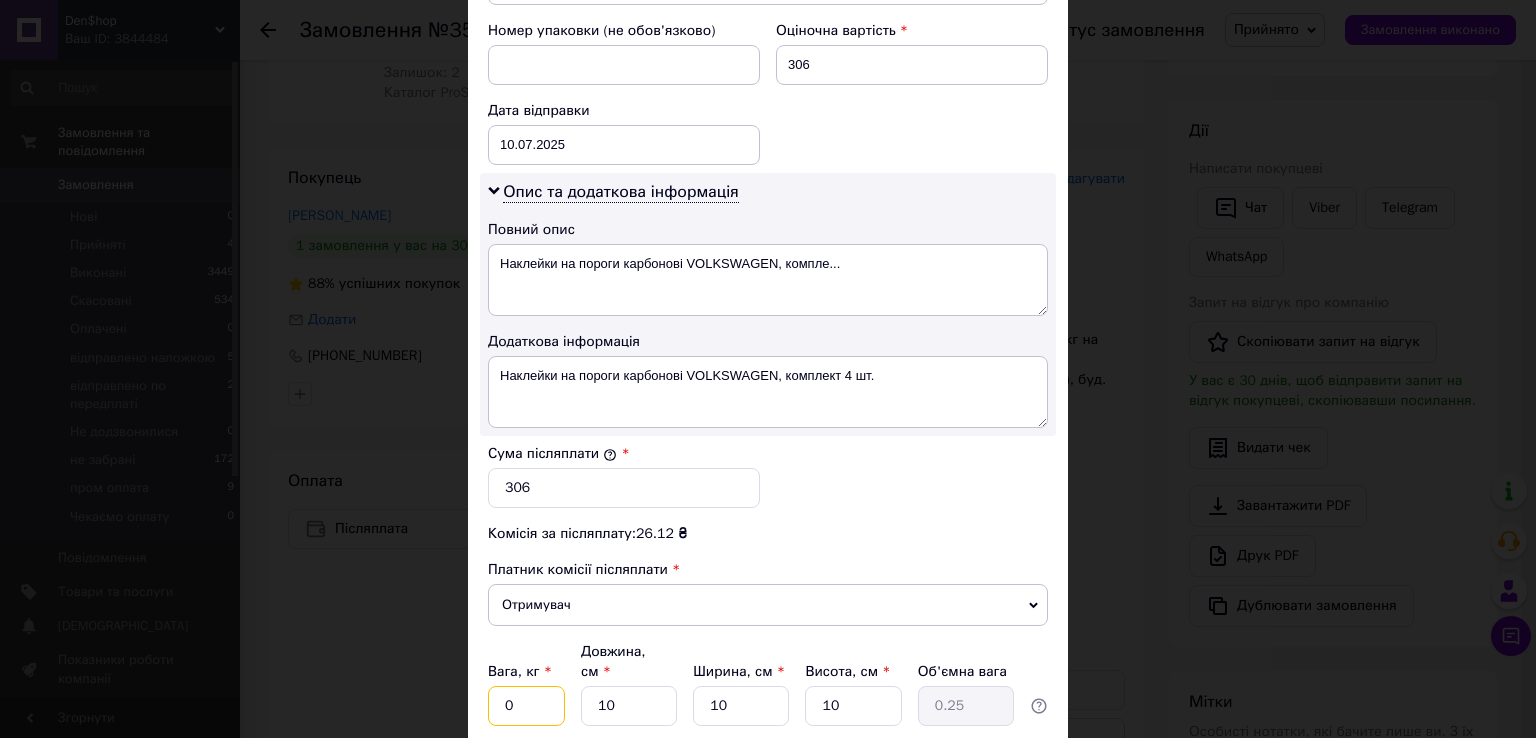 type on "0.5" 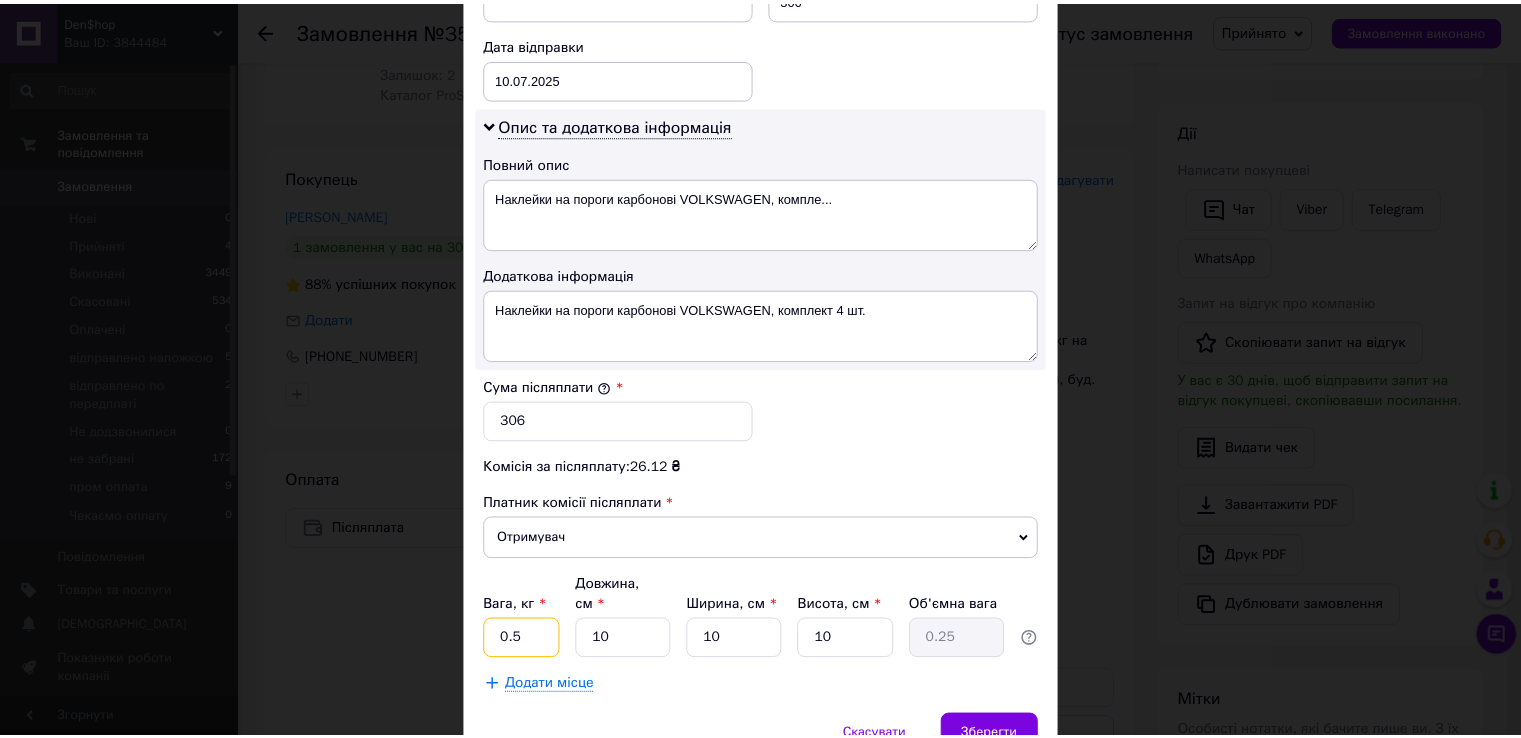 scroll, scrollTop: 1000, scrollLeft: 0, axis: vertical 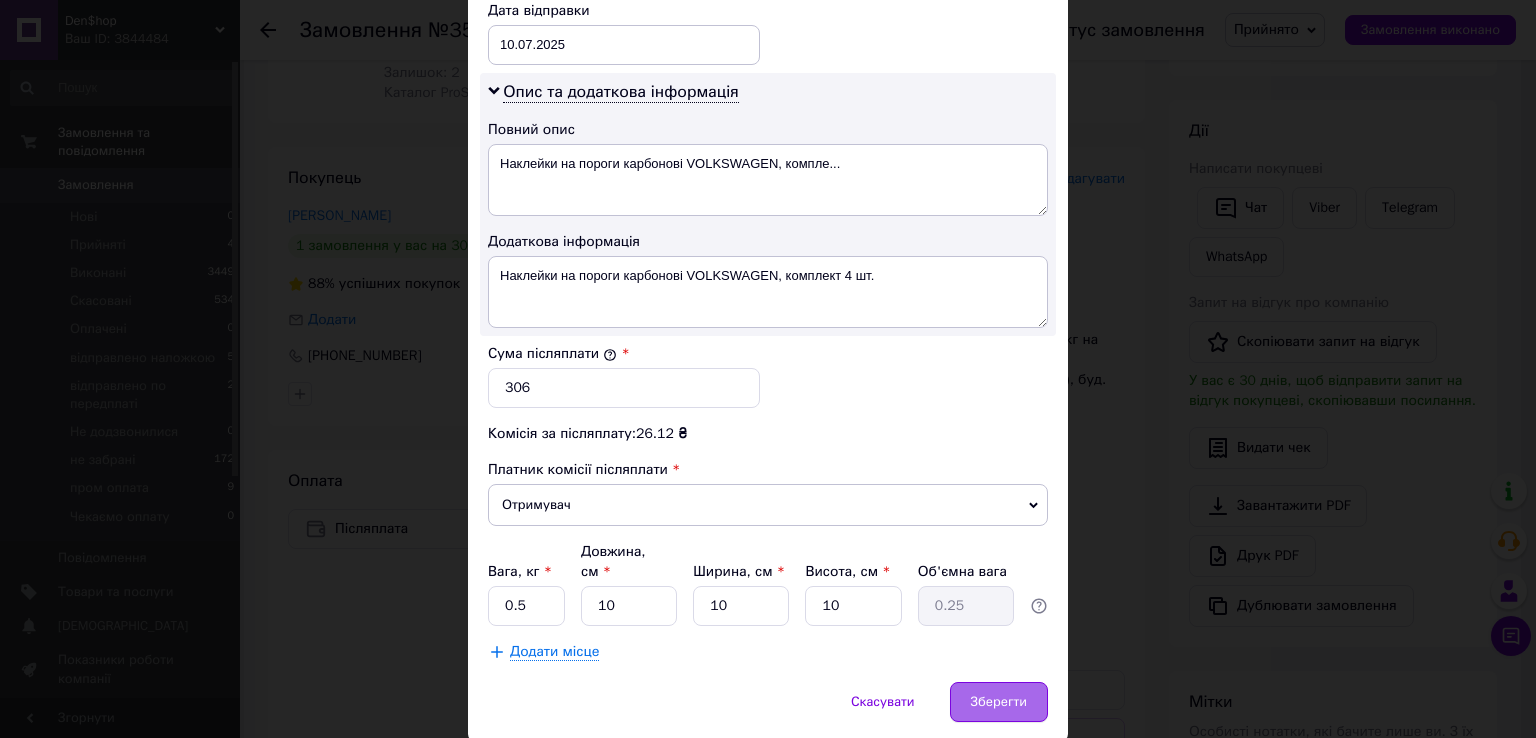 click on "Зберегти" at bounding box center (999, 702) 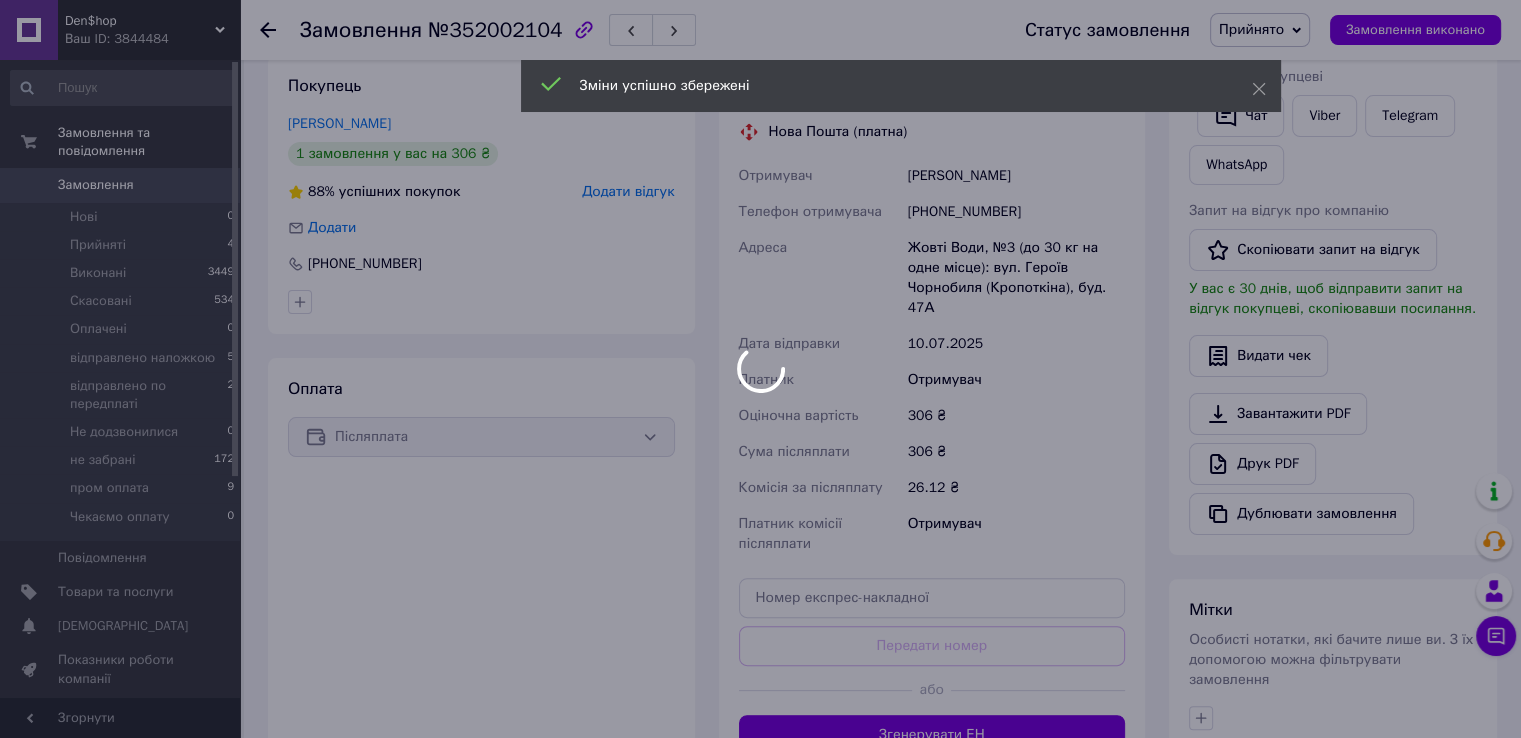 scroll, scrollTop: 500, scrollLeft: 0, axis: vertical 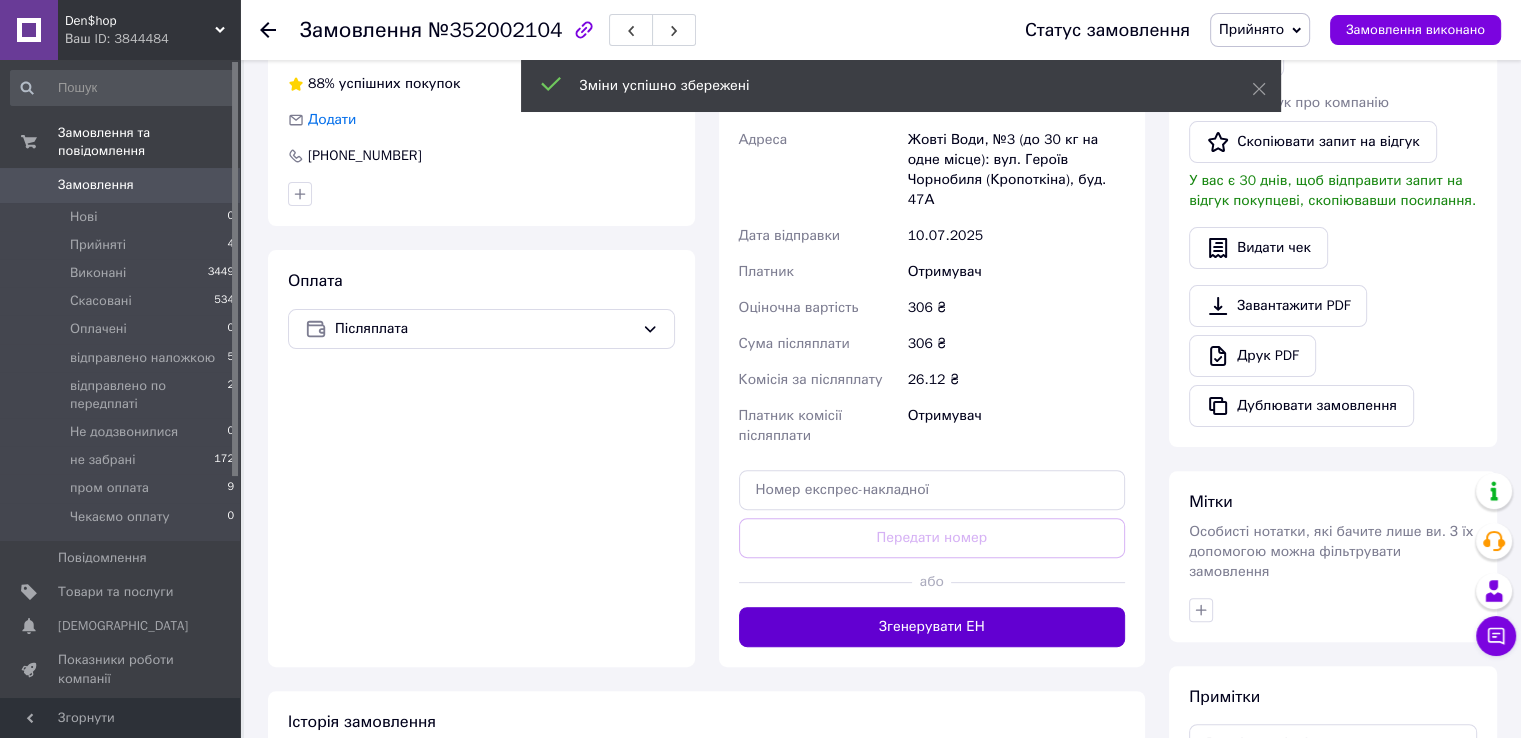 click on "Згенерувати ЕН" at bounding box center (932, 627) 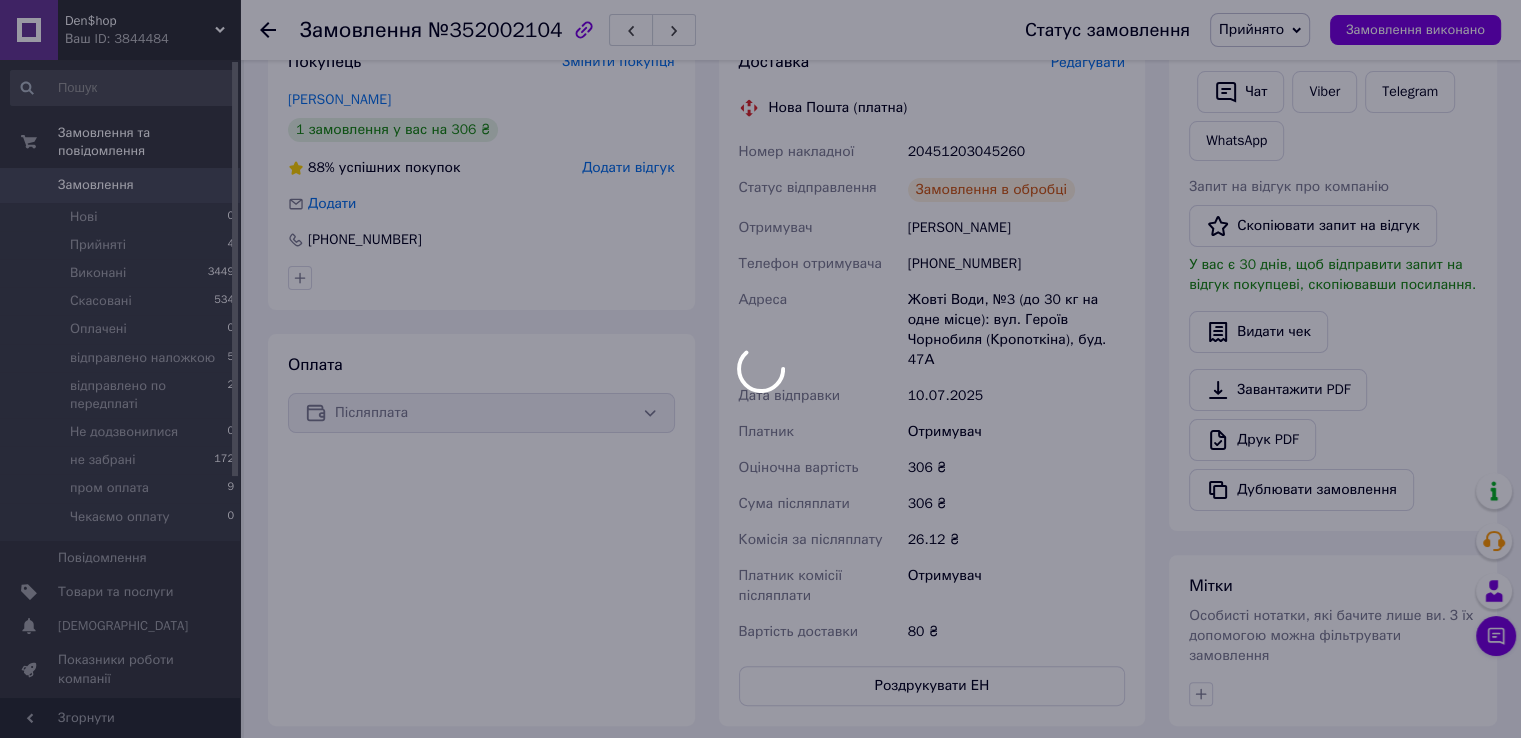 scroll, scrollTop: 300, scrollLeft: 0, axis: vertical 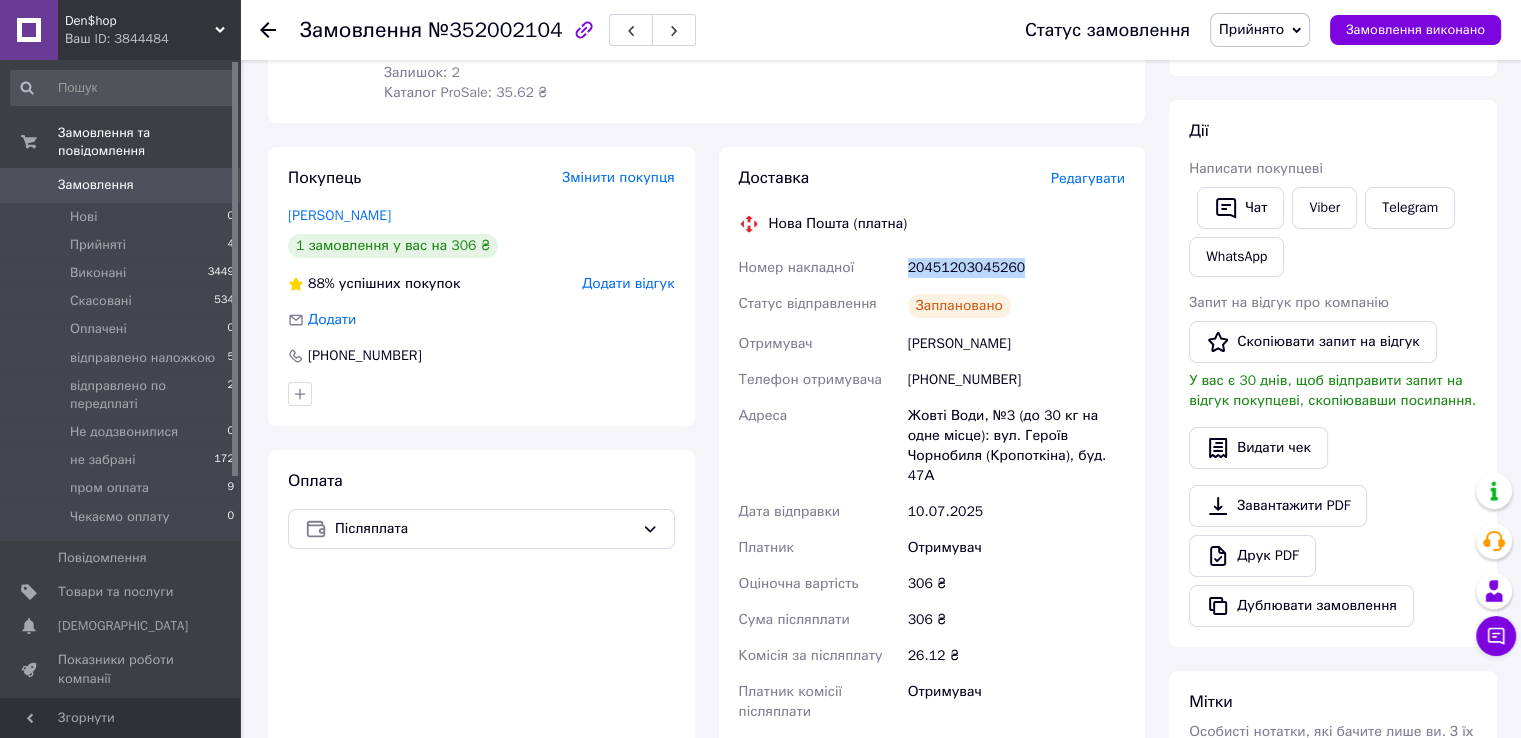 drag, startPoint x: 1015, startPoint y: 271, endPoint x: 908, endPoint y: 276, distance: 107.11676 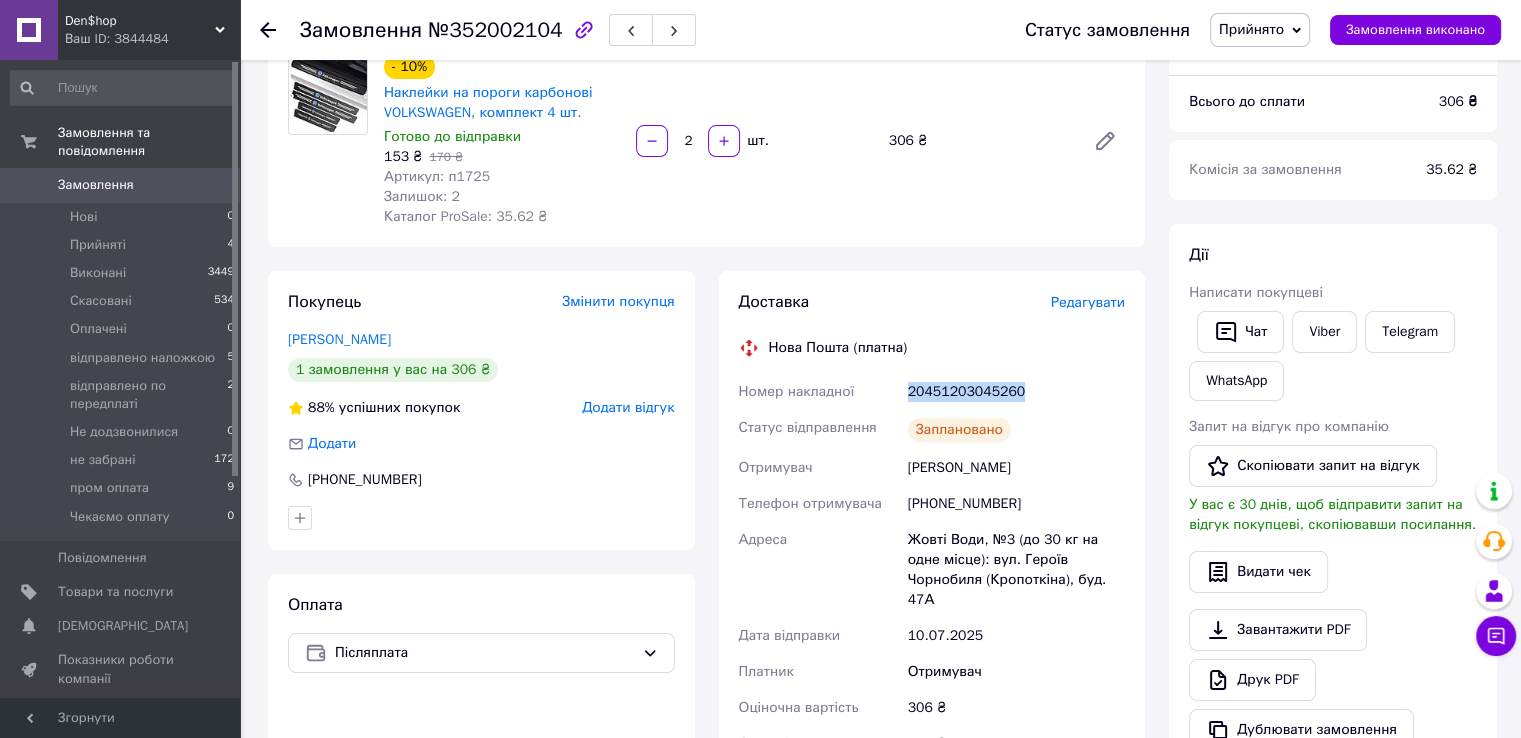 scroll, scrollTop: 0, scrollLeft: 0, axis: both 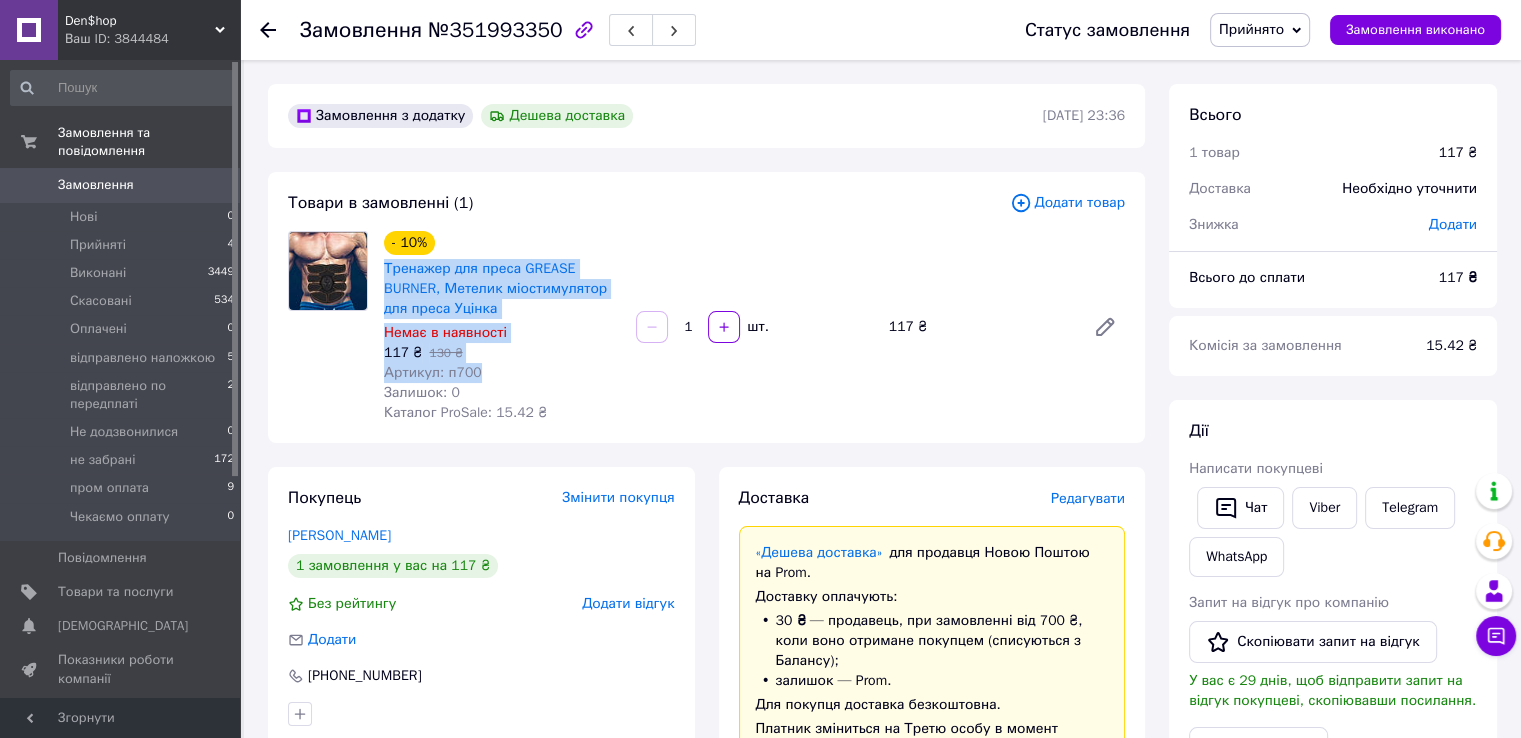 drag, startPoint x: 487, startPoint y: 375, endPoint x: 378, endPoint y: 272, distance: 149.96666 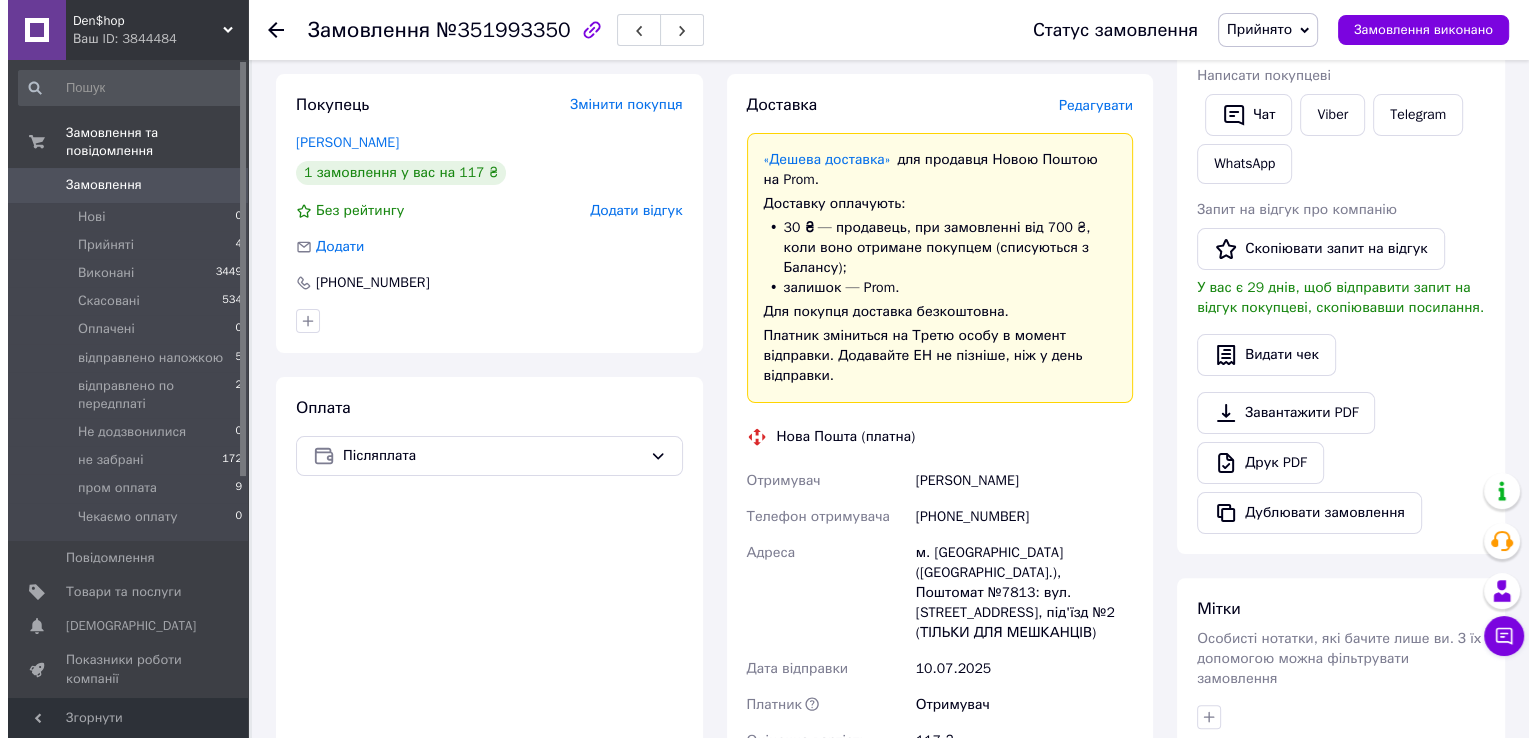 scroll, scrollTop: 400, scrollLeft: 0, axis: vertical 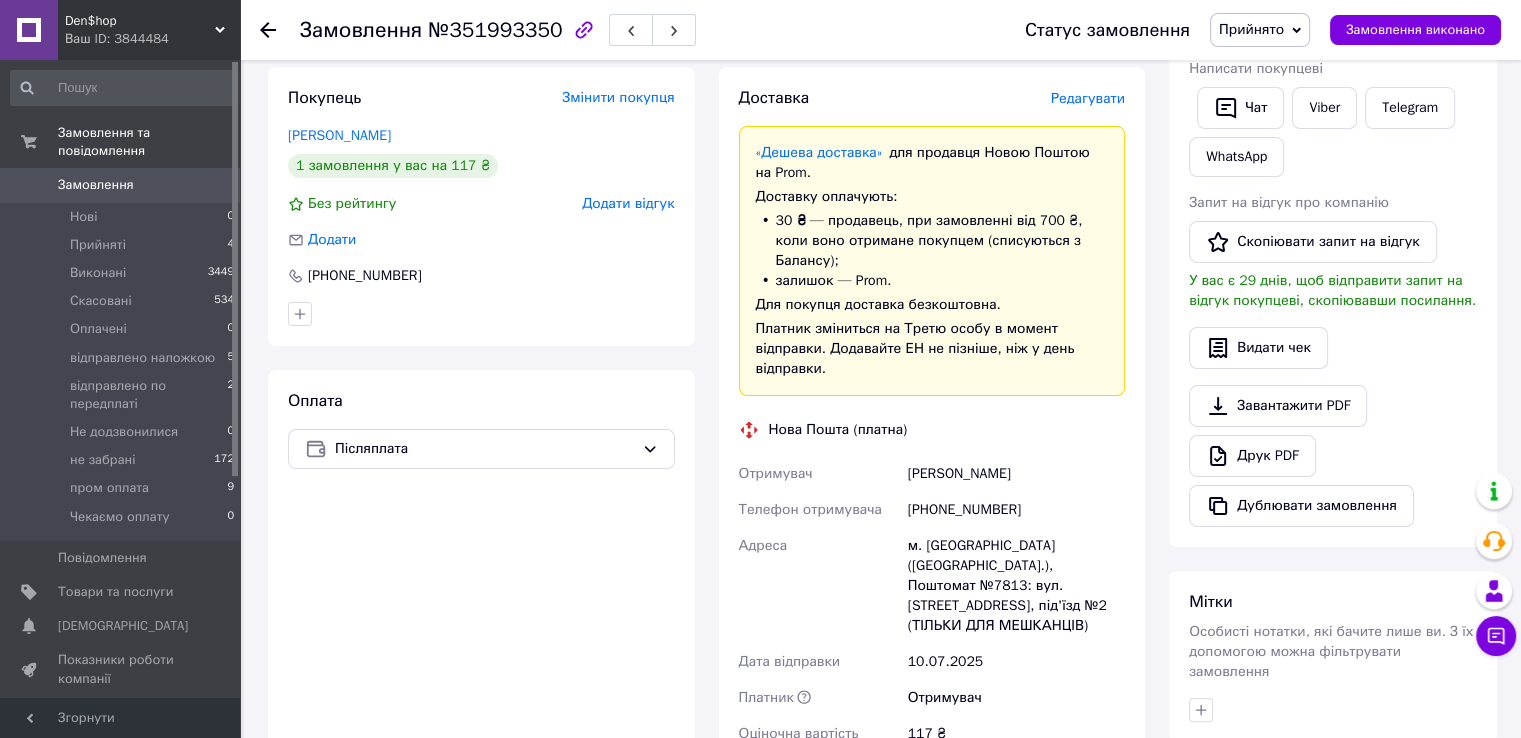 click on "Редагувати" at bounding box center (1088, 98) 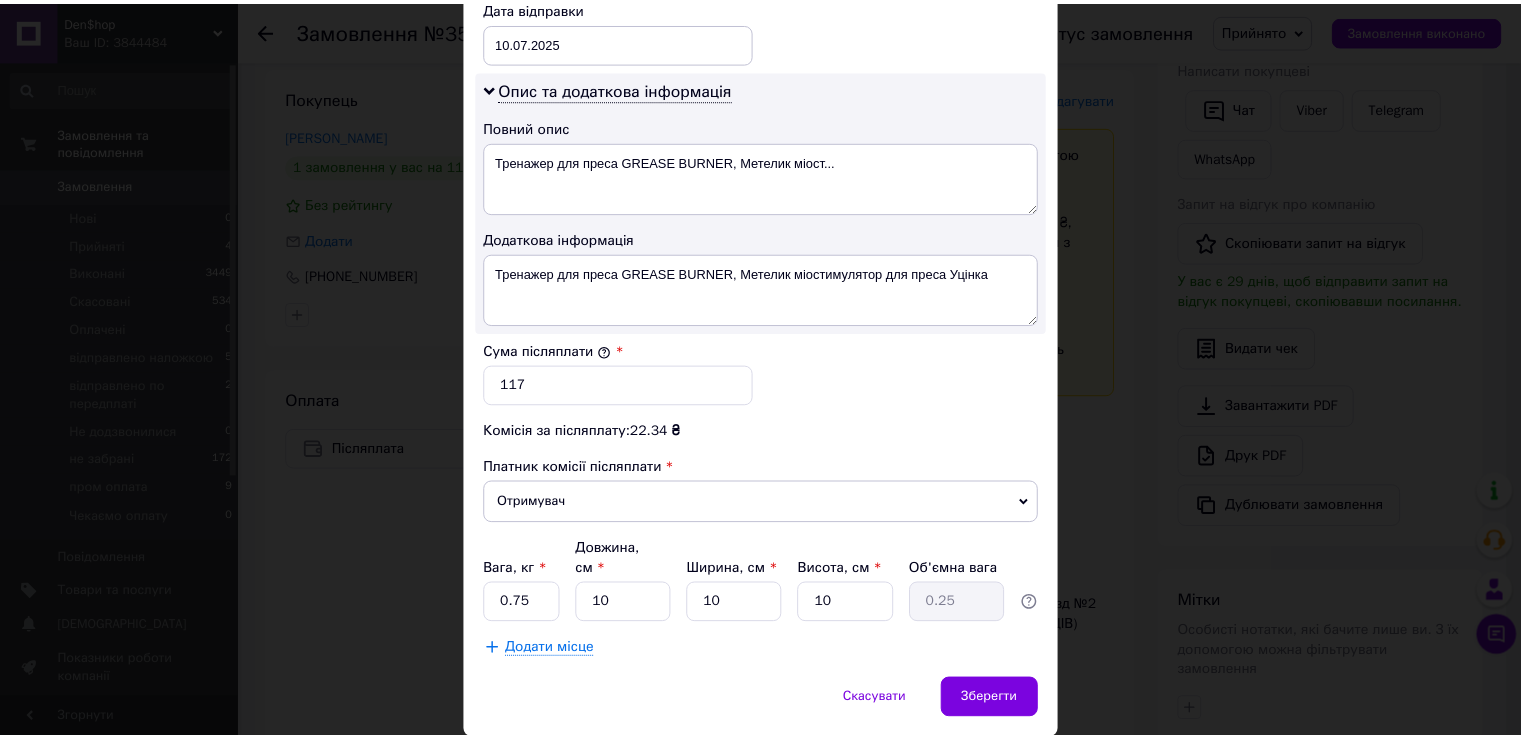 scroll, scrollTop: 1005, scrollLeft: 0, axis: vertical 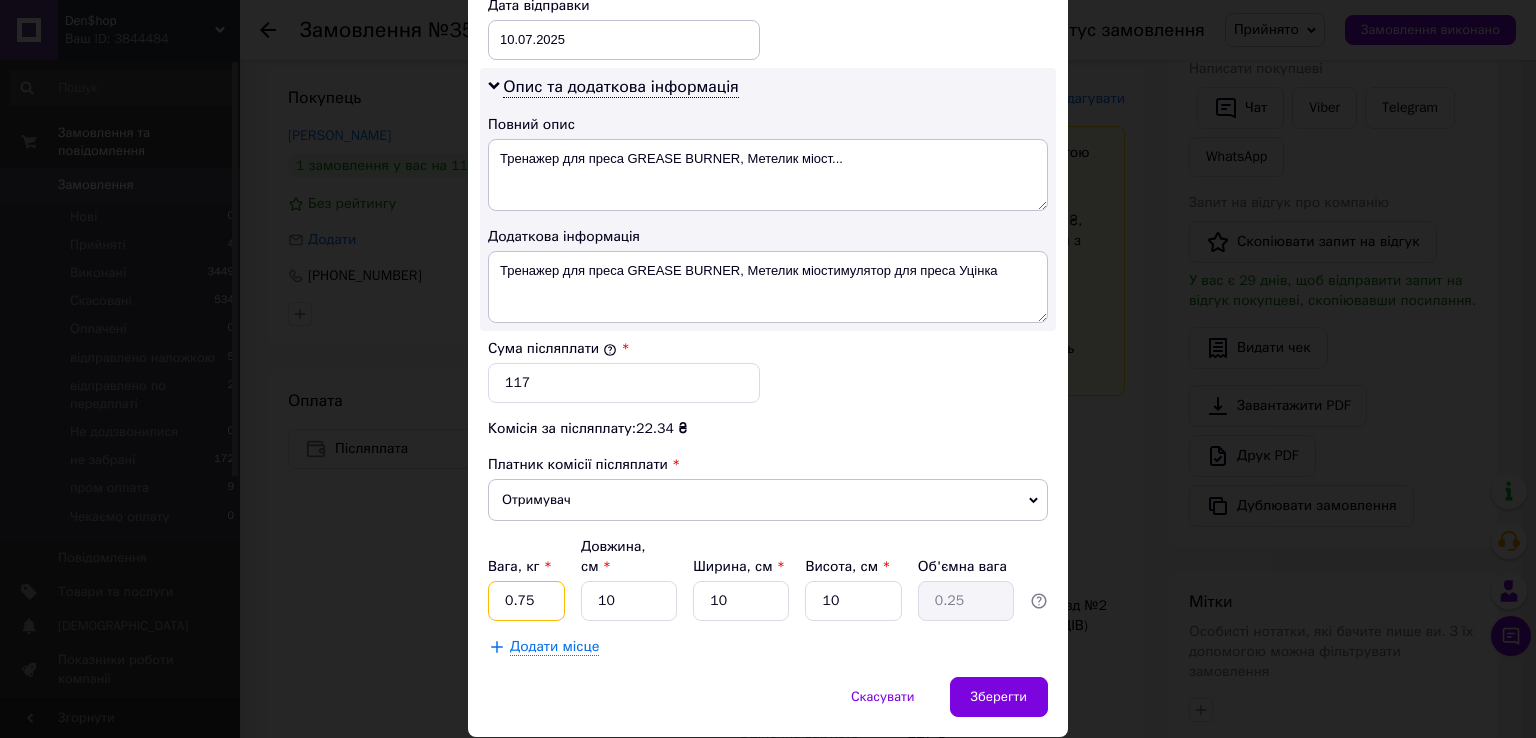 click on "0.75" at bounding box center [526, 601] 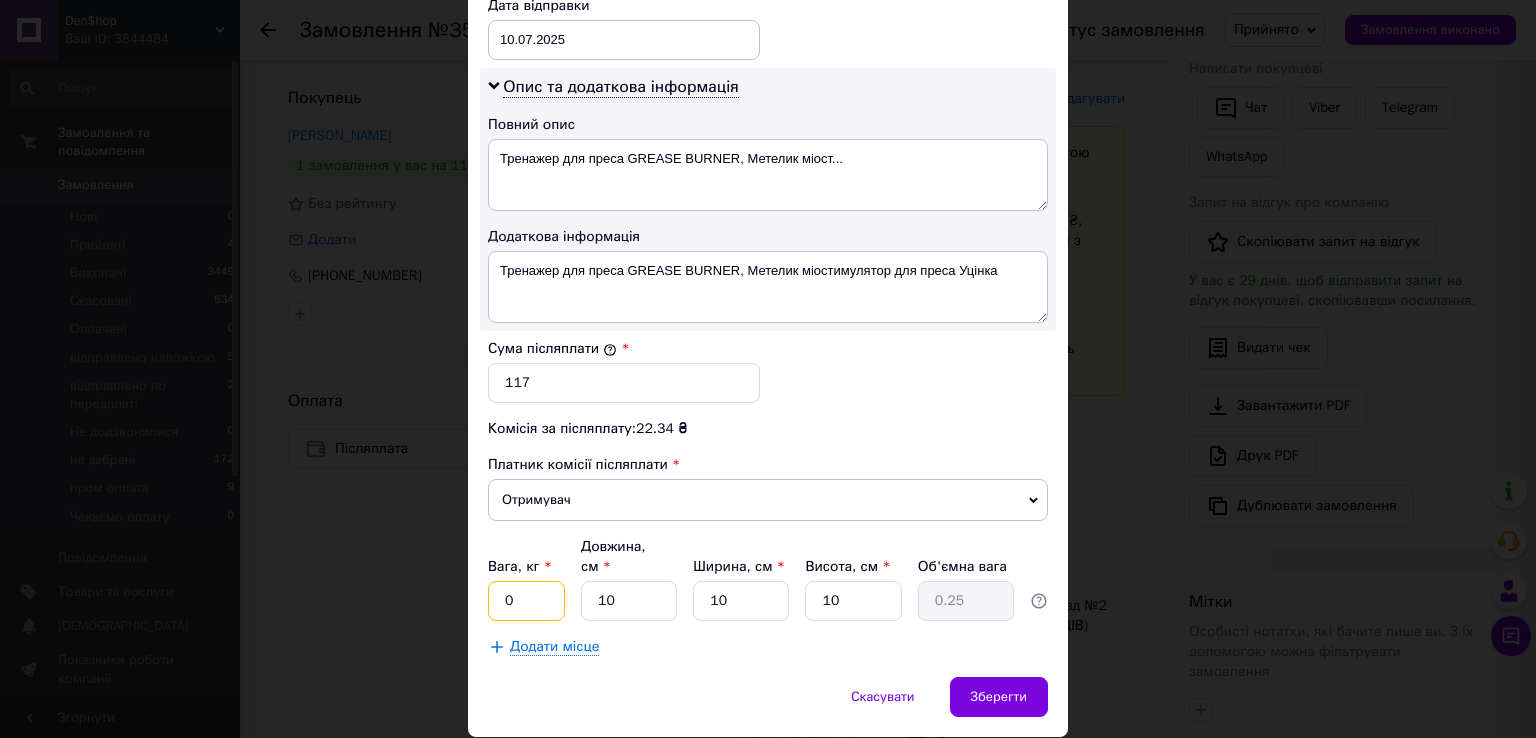 type on "0.5" 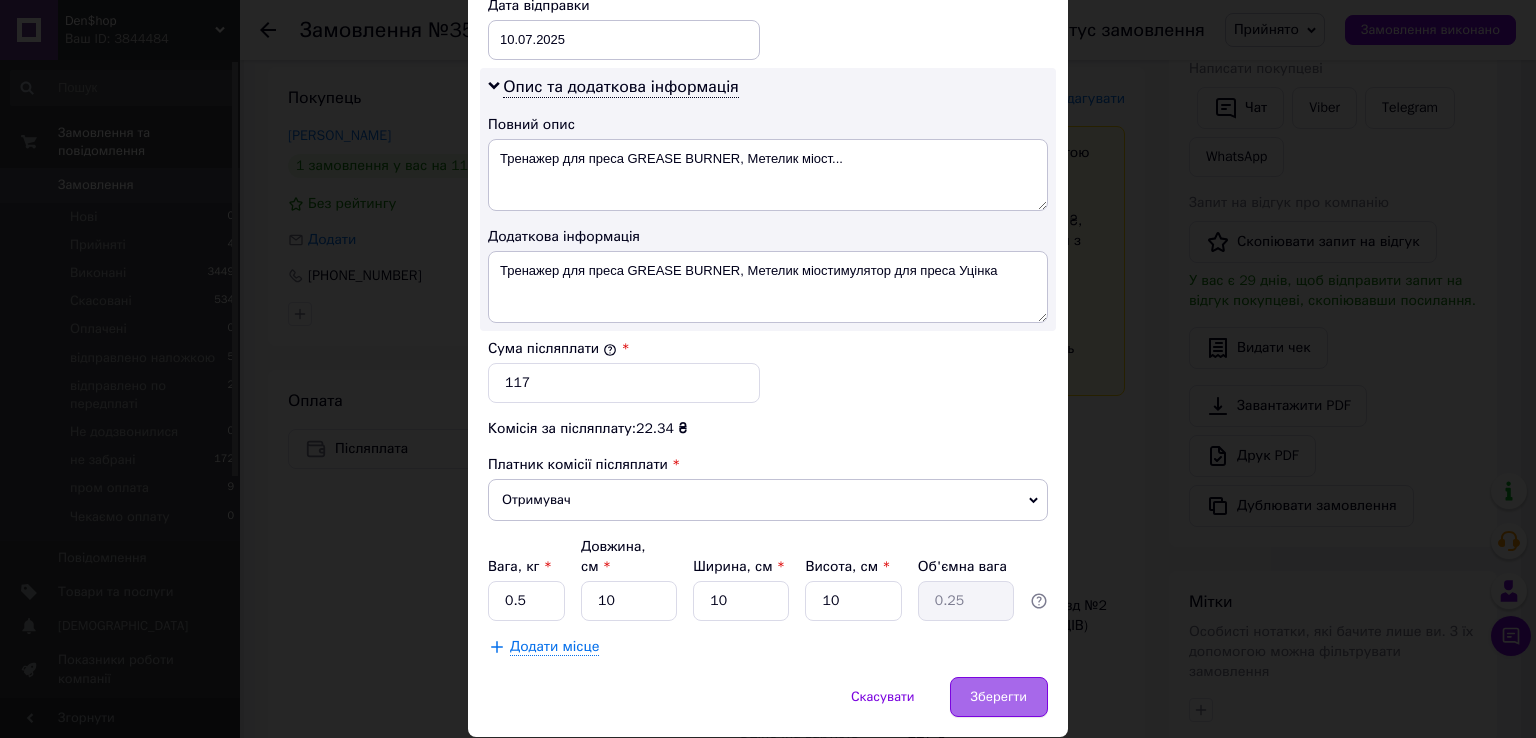 click on "Зберегти" at bounding box center (999, 697) 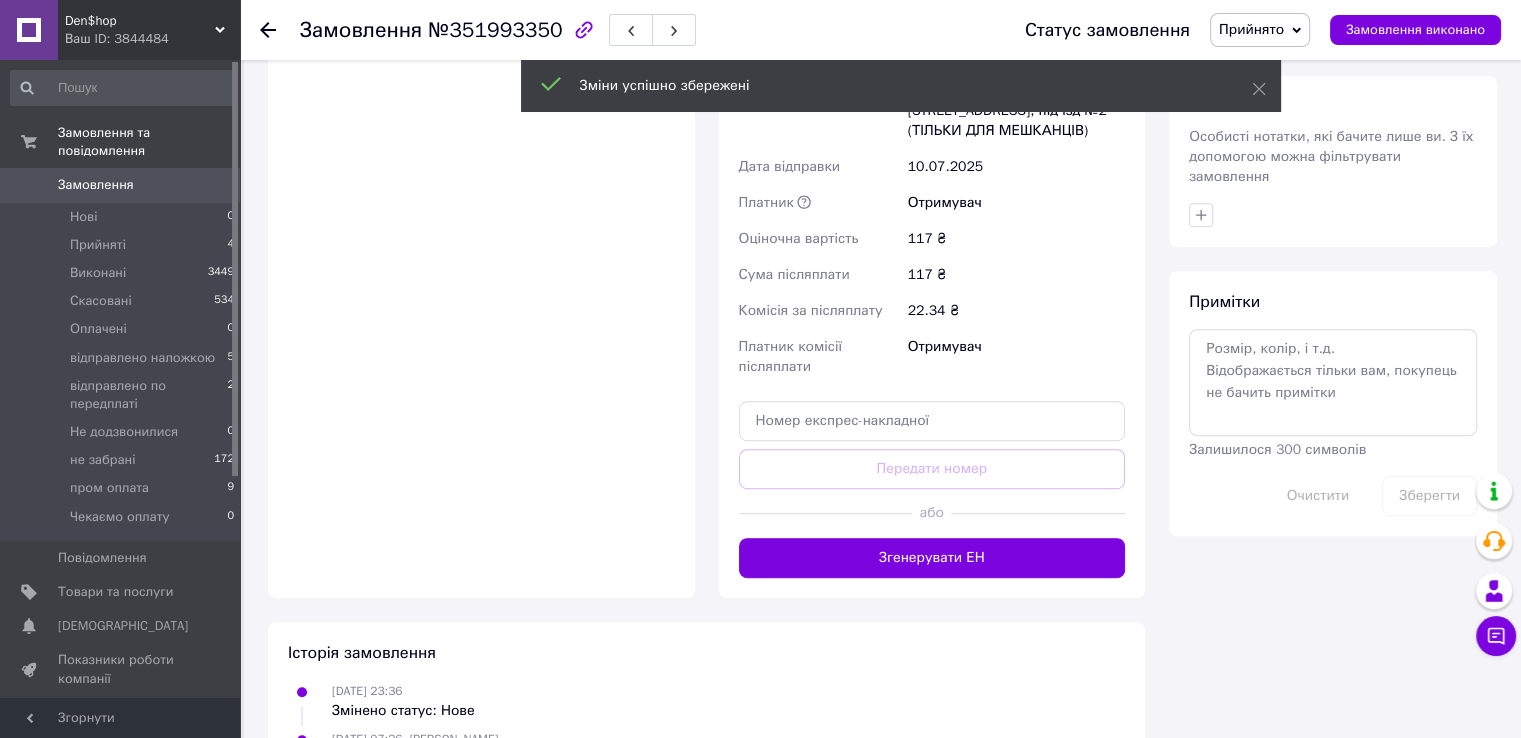 scroll, scrollTop: 900, scrollLeft: 0, axis: vertical 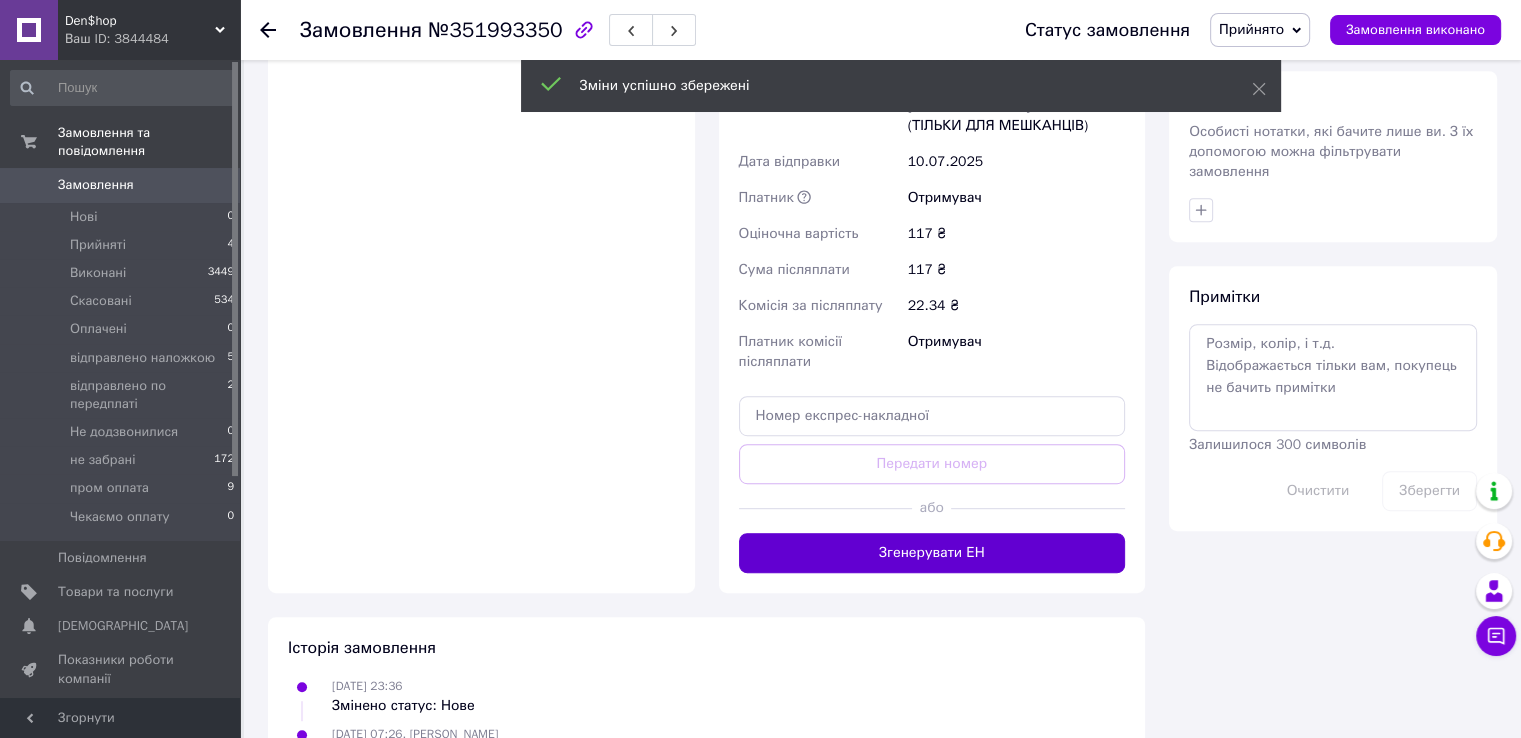 click on "Згенерувати ЕН" at bounding box center (932, 553) 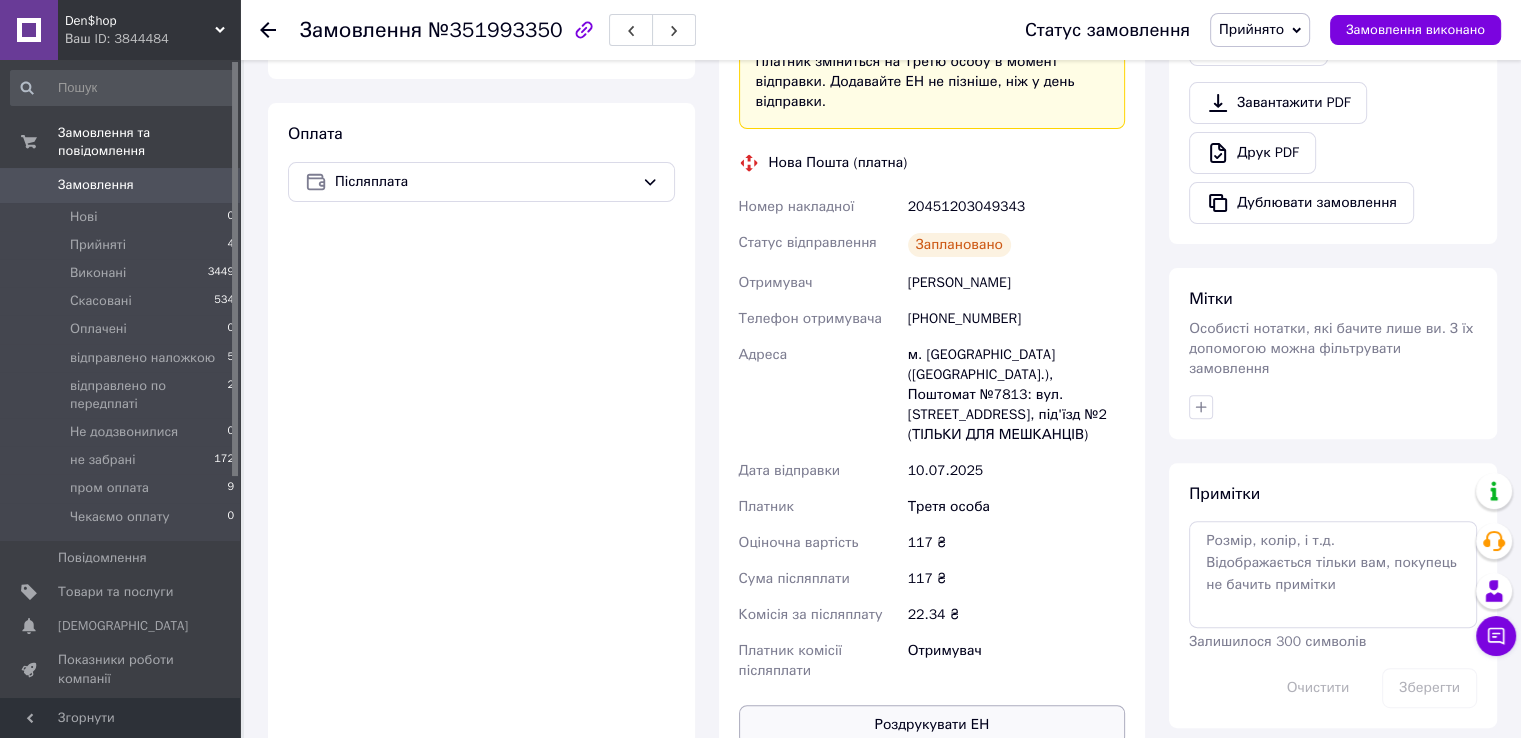 scroll, scrollTop: 500, scrollLeft: 0, axis: vertical 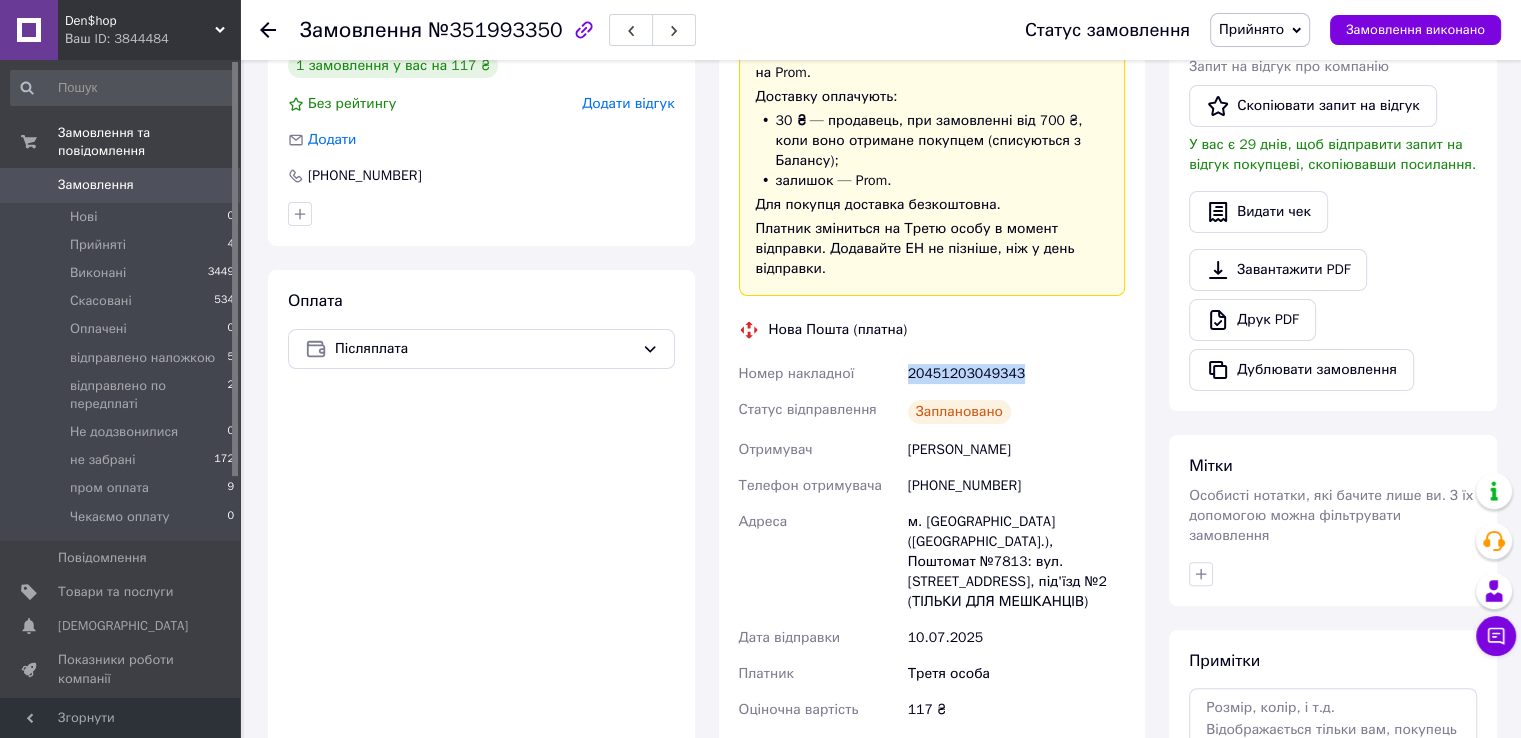 drag, startPoint x: 1016, startPoint y: 351, endPoint x: 903, endPoint y: 361, distance: 113.44161 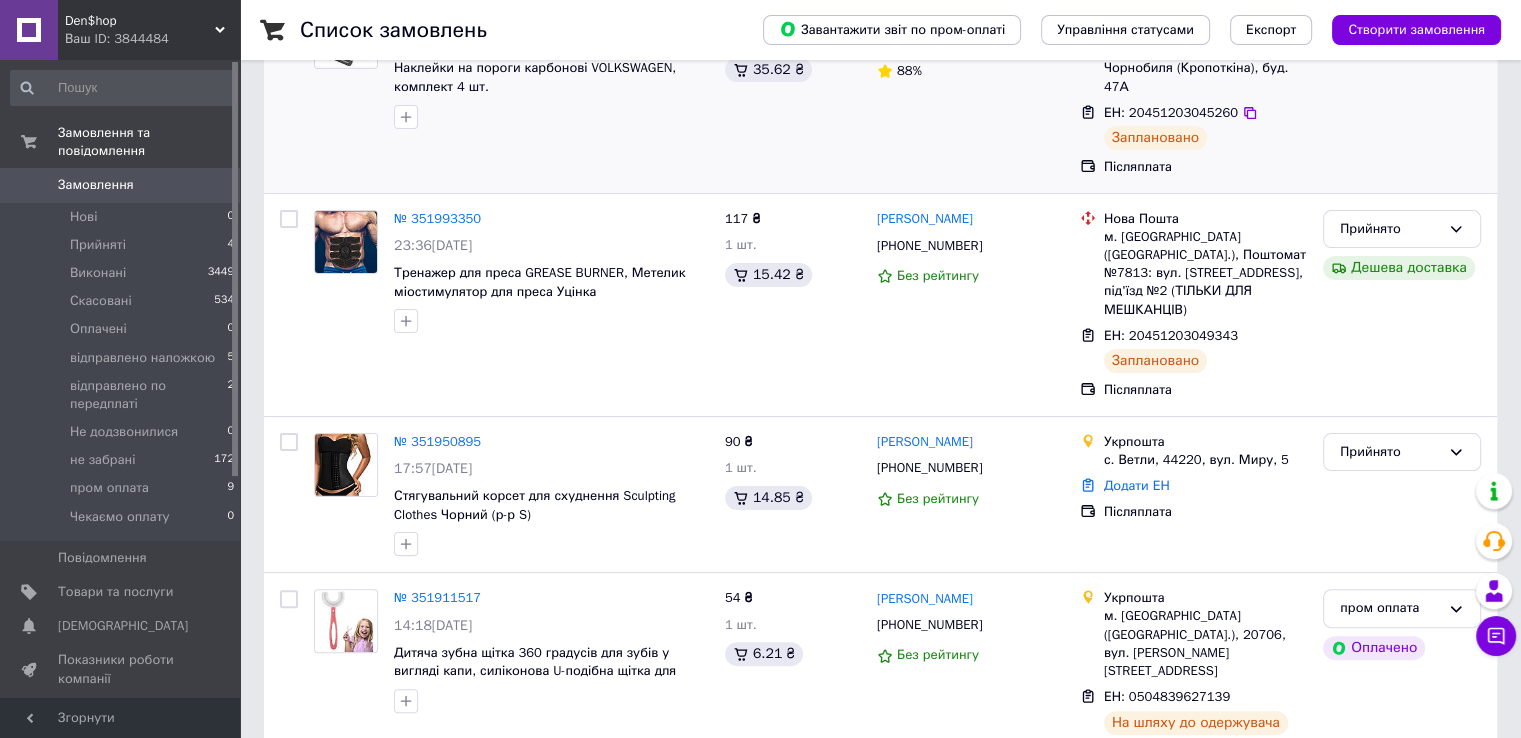 scroll, scrollTop: 400, scrollLeft: 0, axis: vertical 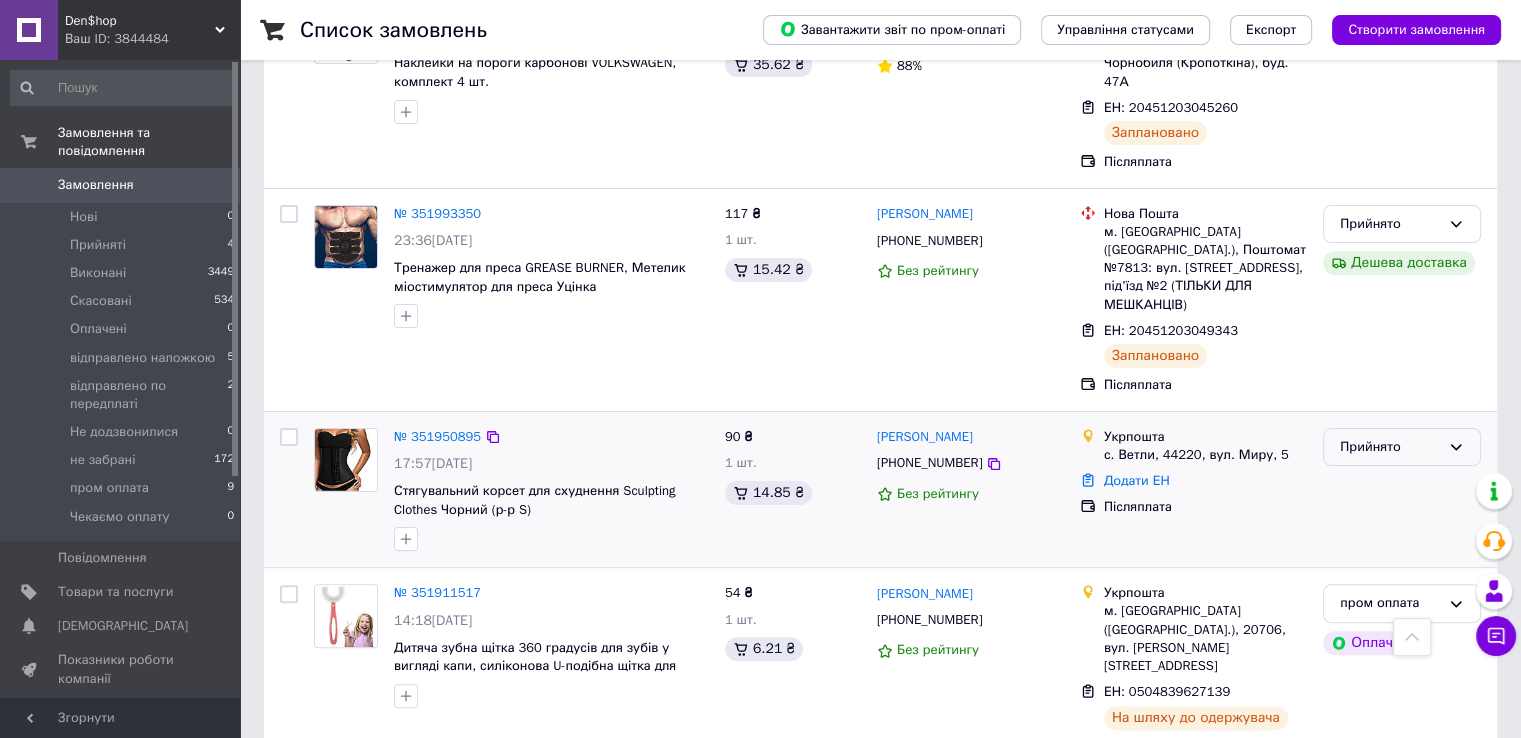 click on "Прийнято" at bounding box center [1390, 447] 